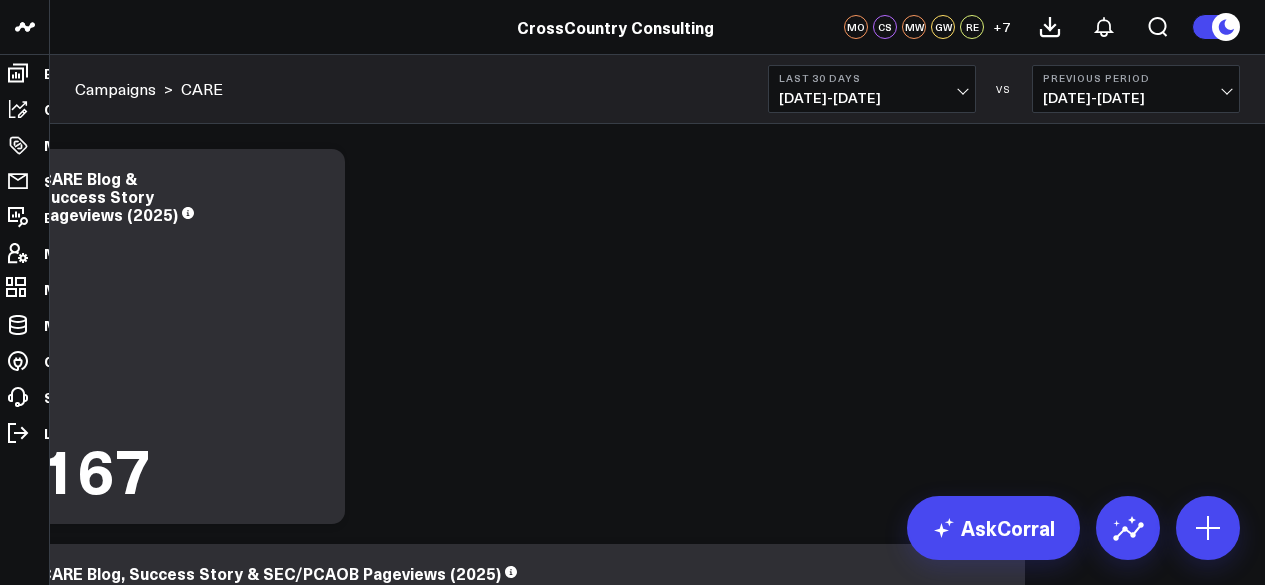 scroll, scrollTop: 0, scrollLeft: 0, axis: both 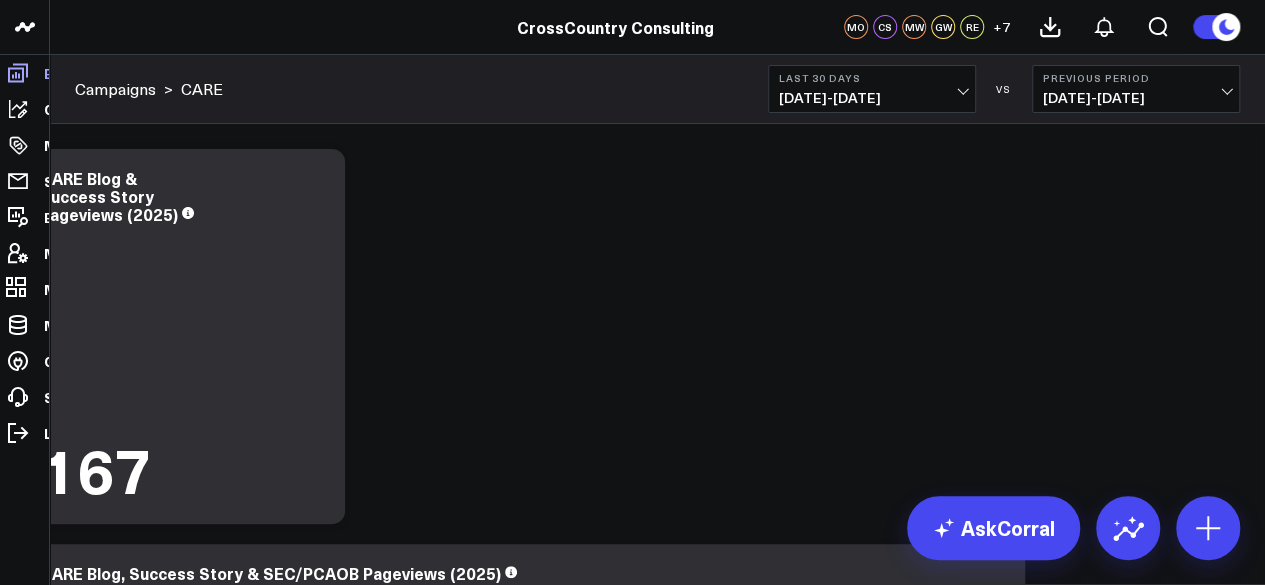 click on "Boards" at bounding box center (24, 73) 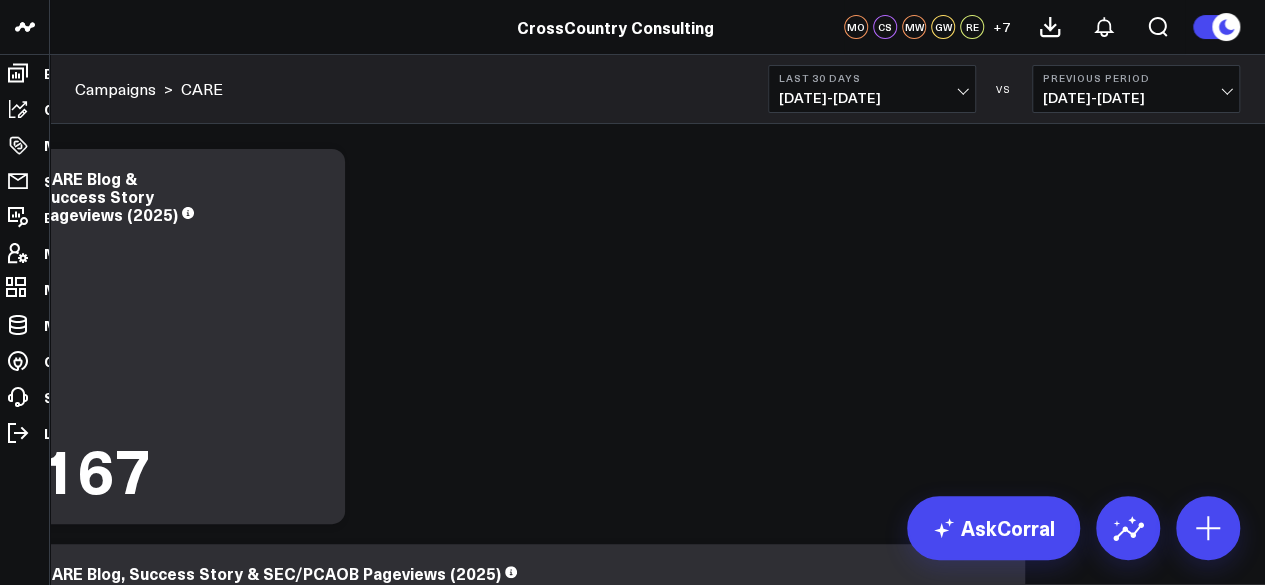 scroll, scrollTop: 565, scrollLeft: 0, axis: vertical 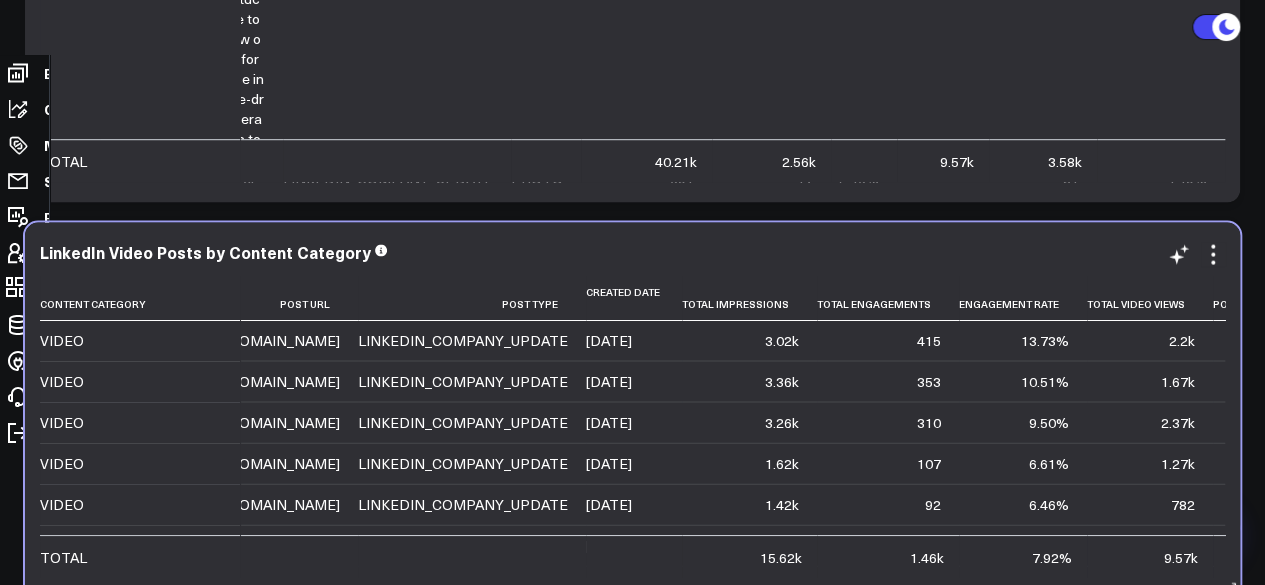 click on "https://linkedin.com/feed/update/urn:li:ugcPost:7348709479841964032" at bounding box center [274, 341] 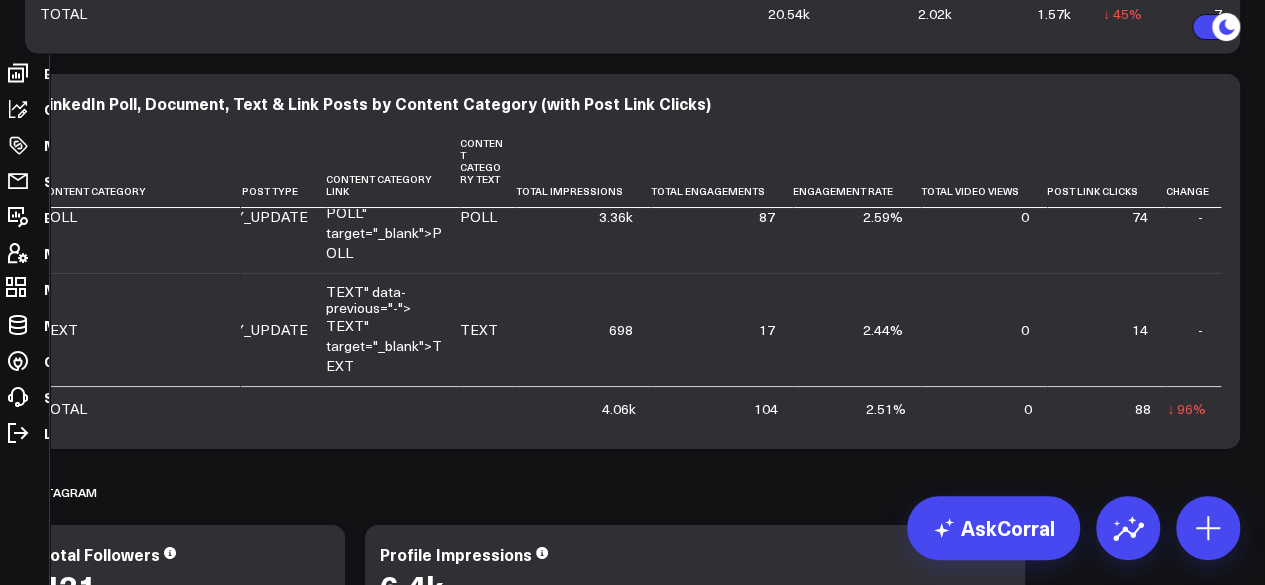 scroll, scrollTop: 2755, scrollLeft: 0, axis: vertical 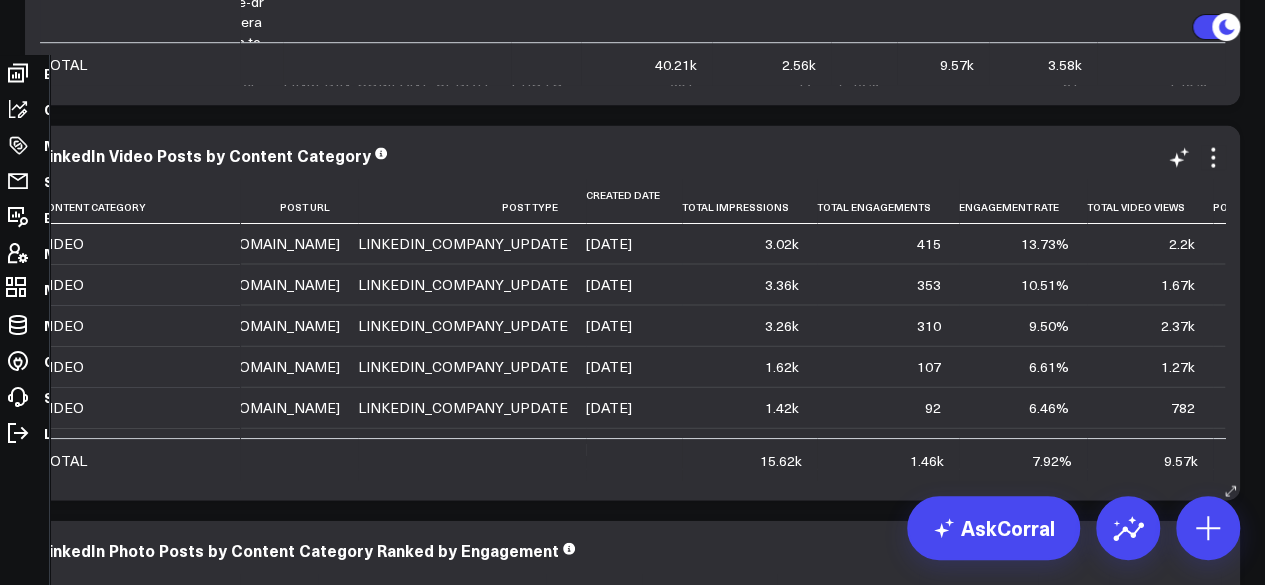 click on "LINKEDIN_COMPANY_UPDATE" at bounding box center (463, 244) 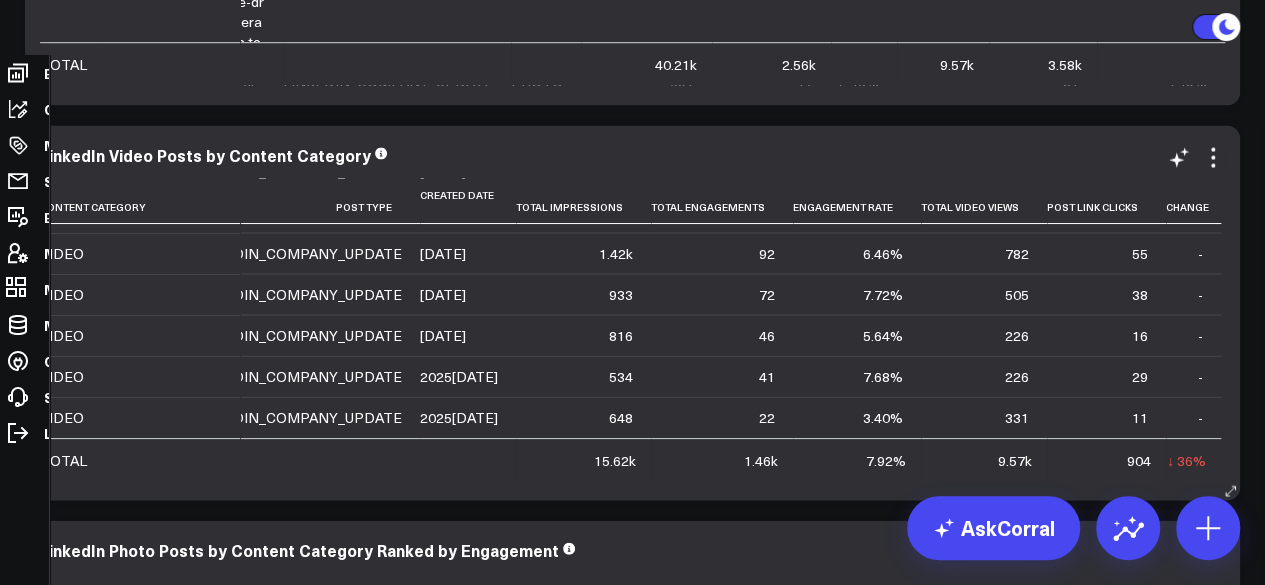 scroll, scrollTop: 352, scrollLeft: 506, axis: both 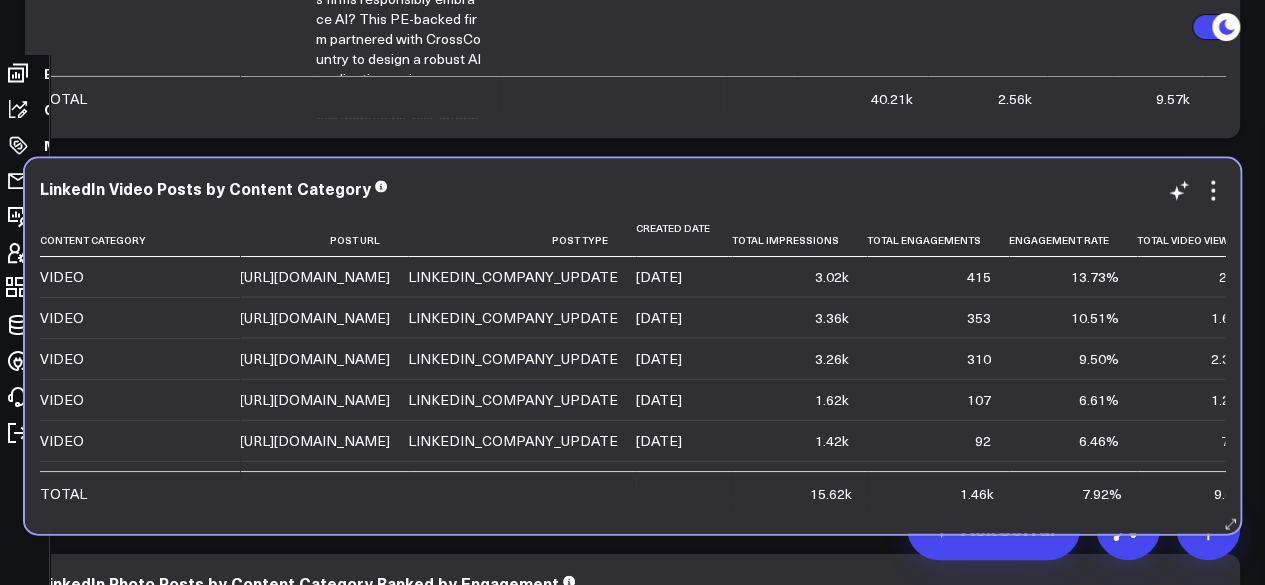 click on "https://linkedin.com/feed/update/urn:li:ugcPost:7348709479841964032" at bounding box center (315, 277) 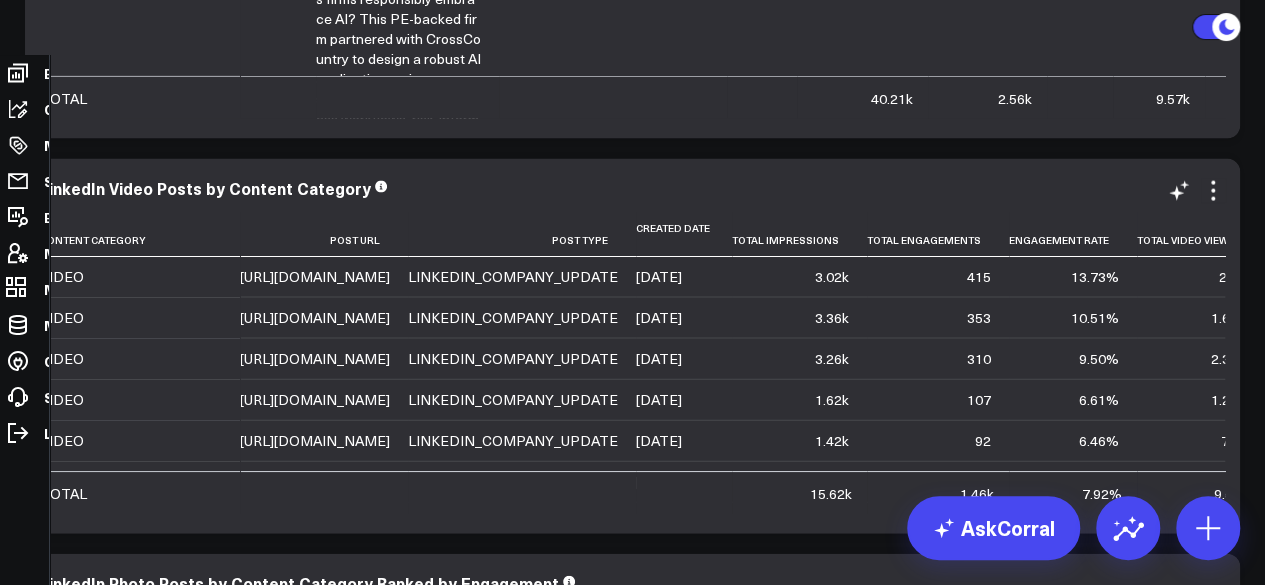 click on "https://linkedin.com/feed/update/urn:li:ugcPost:7348709479841964032" at bounding box center [315, 277] 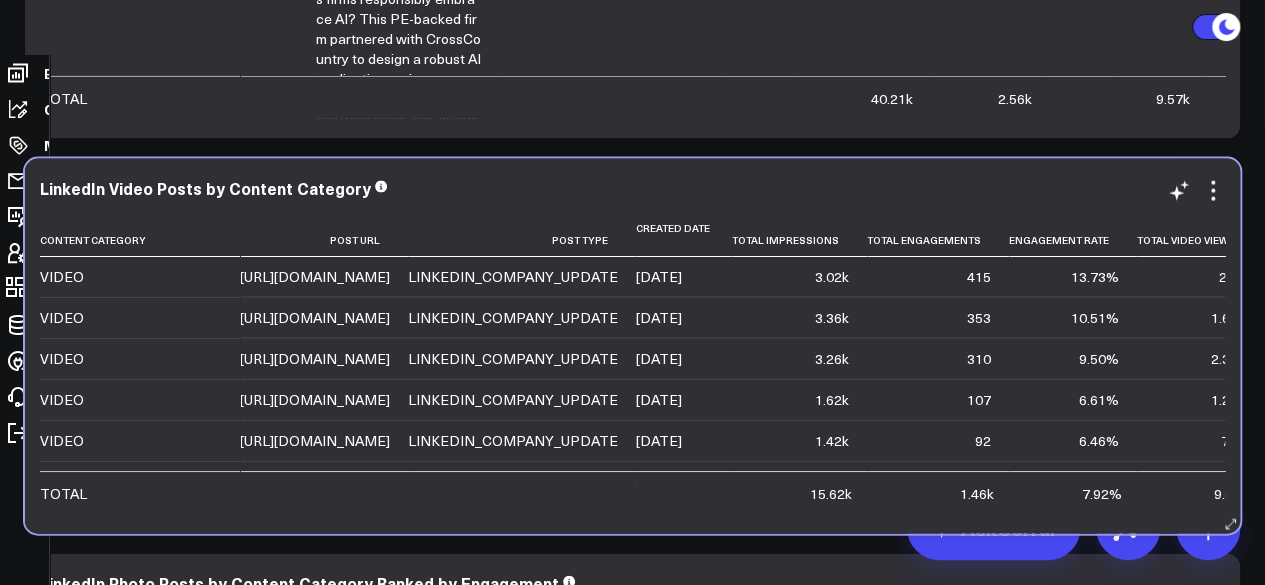 click on "https://linkedin.com/feed/update/urn:li:ugcPost:7348709479841964032" at bounding box center (324, 277) 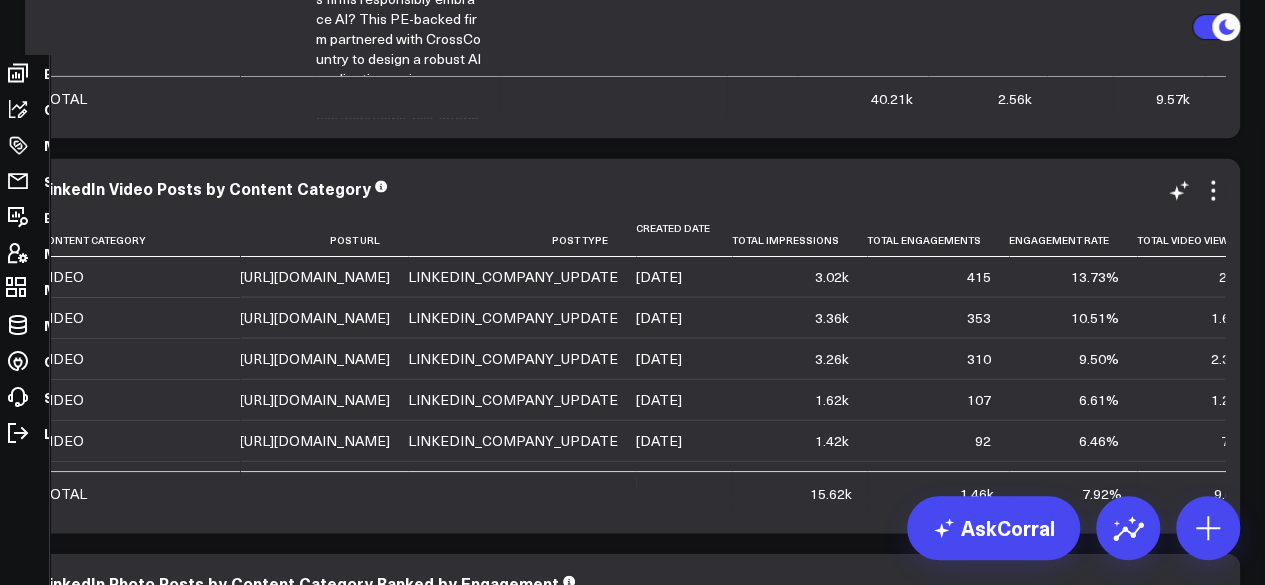 scroll, scrollTop: 352, scrollLeft: 0, axis: vertical 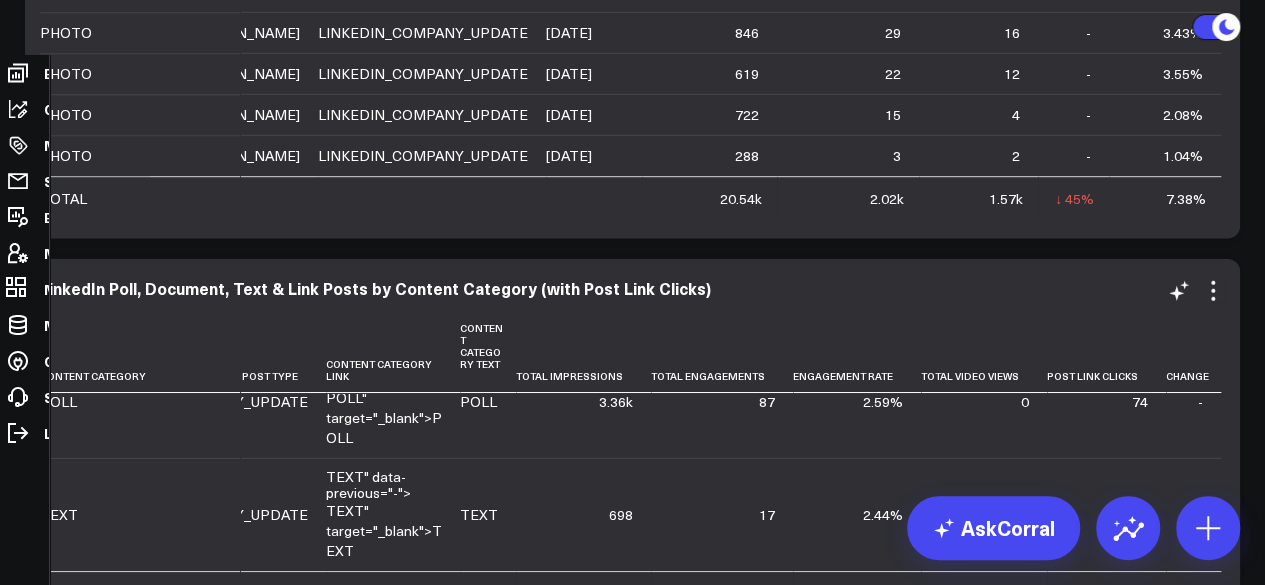 click on "TEXT" data-previous="-"> TEXT " target="_blank"> TEXT" at bounding box center [393, 514] 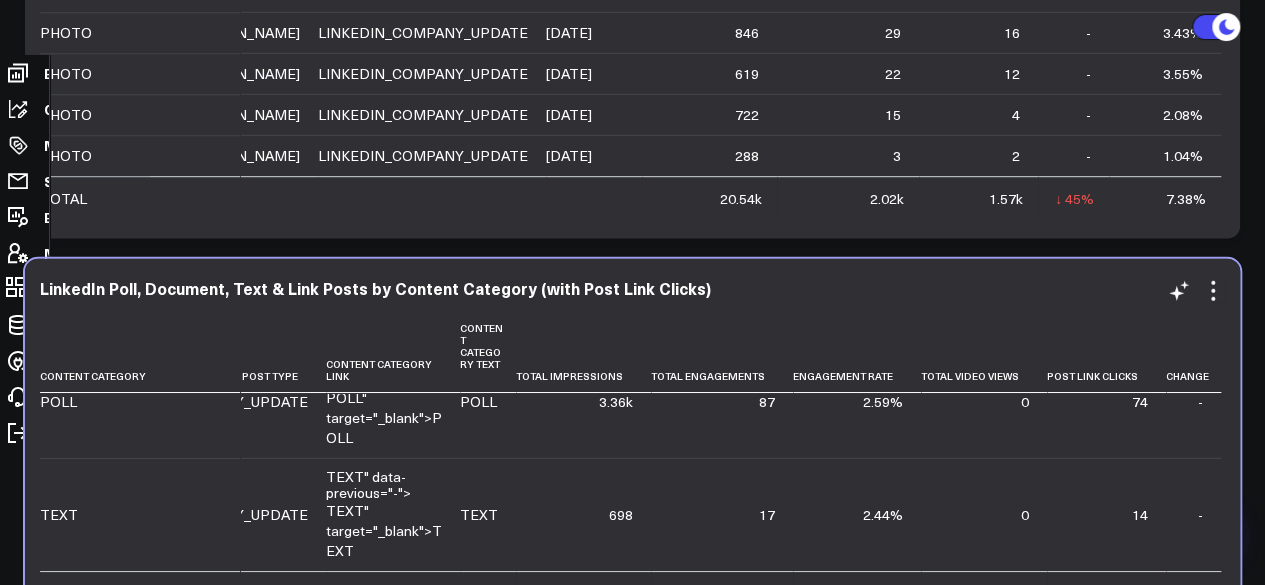 click on "LINKEDIN_COMPANY_UPDATE" at bounding box center [212, 514] 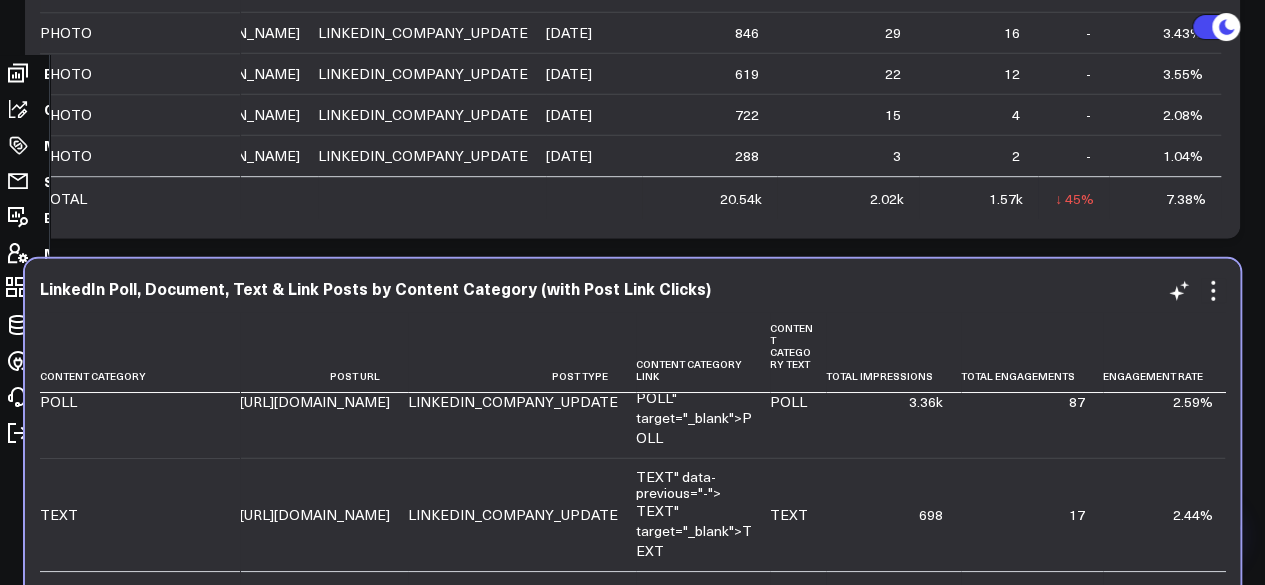 click on "https://linkedin.com/feed/update/urn:li:share:7346576602572406786" at bounding box center (315, 515) 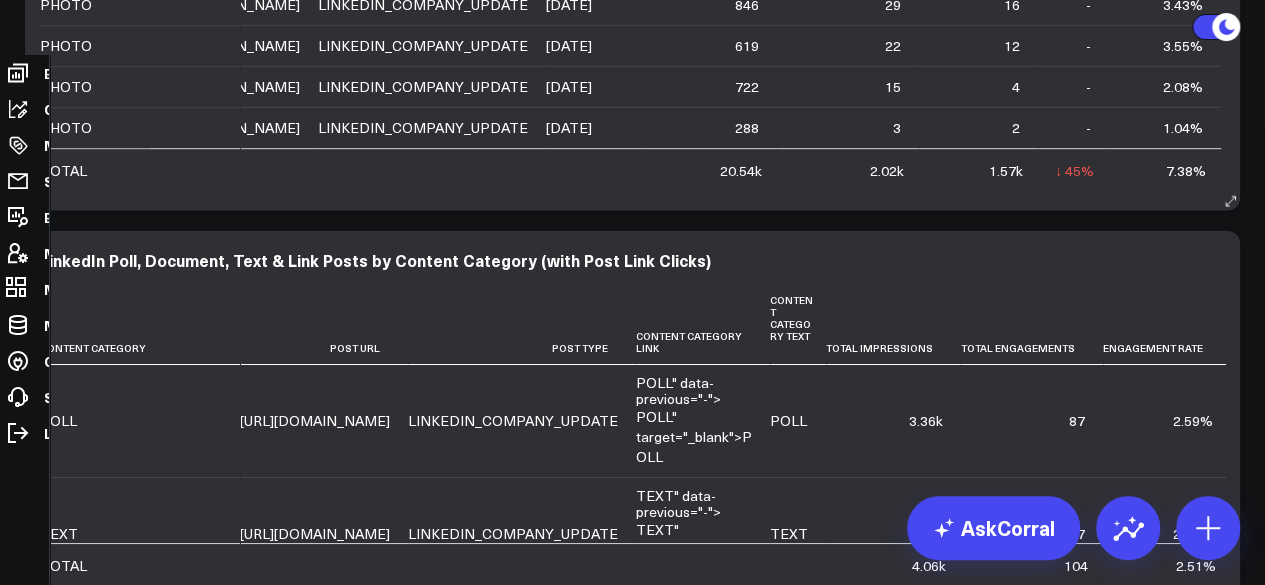 scroll, scrollTop: 2782, scrollLeft: 0, axis: vertical 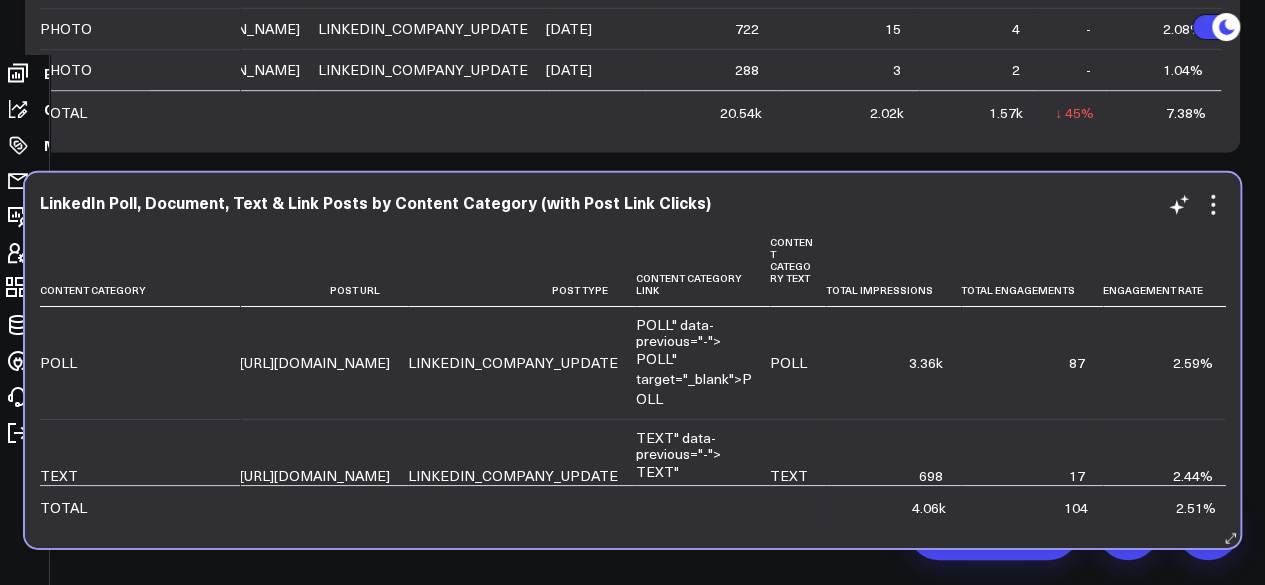 click on "https://linkedin.com/feed/update/urn:li:ugcPost:7344411873917747200" at bounding box center [315, 363] 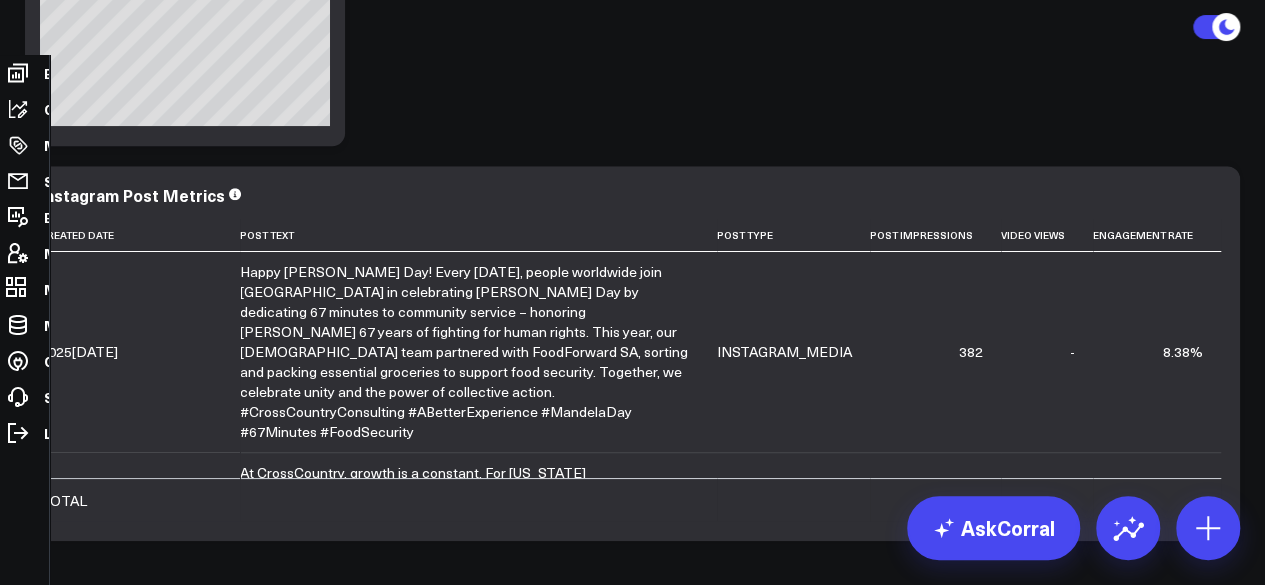 scroll, scrollTop: 4510, scrollLeft: 0, axis: vertical 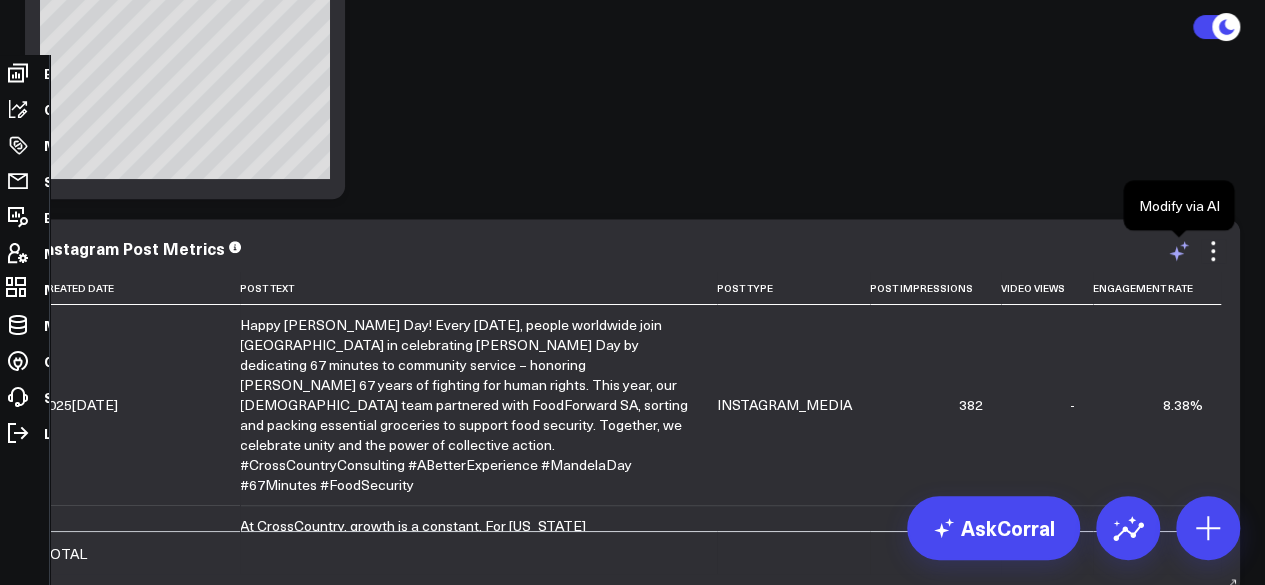 click 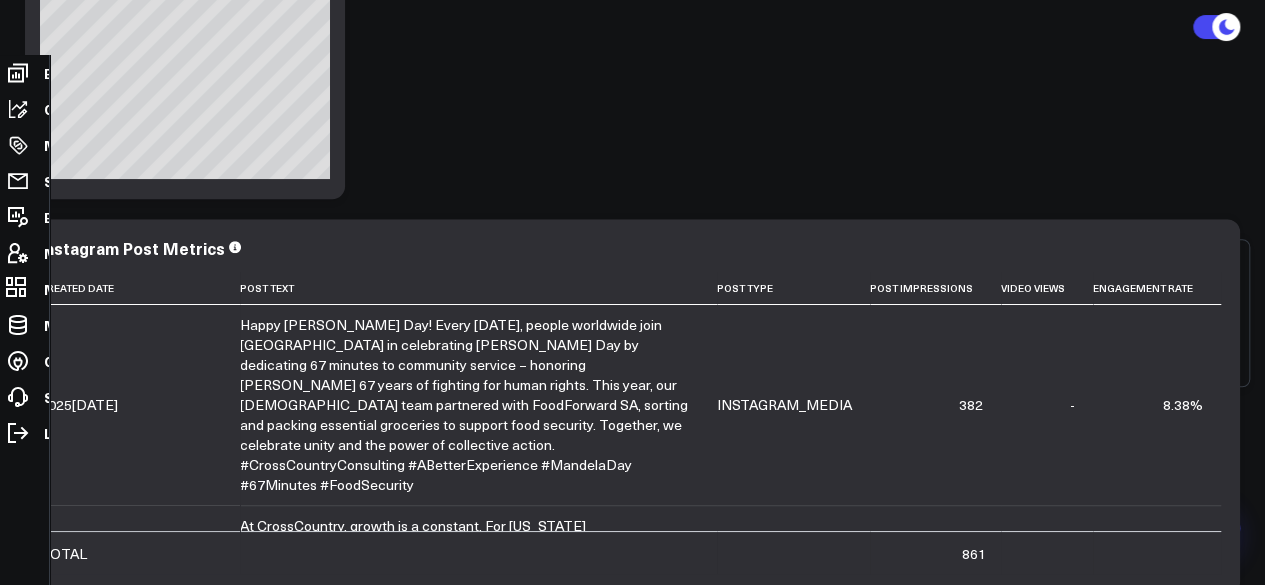click at bounding box center (1070, 295) 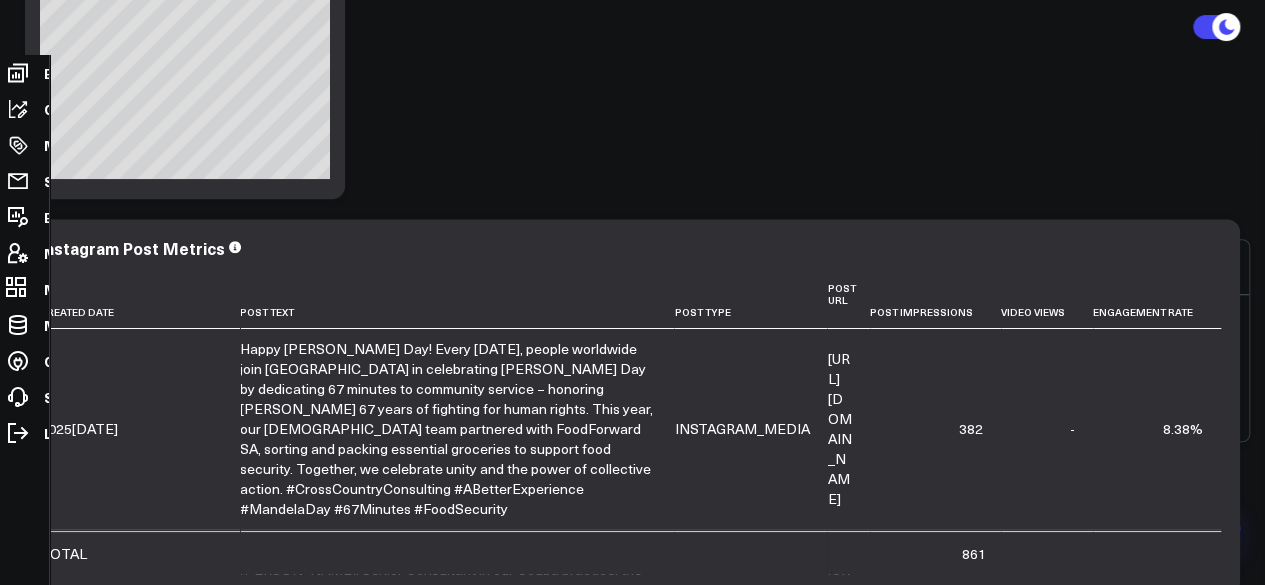 scroll, scrollTop: 4340, scrollLeft: 0, axis: vertical 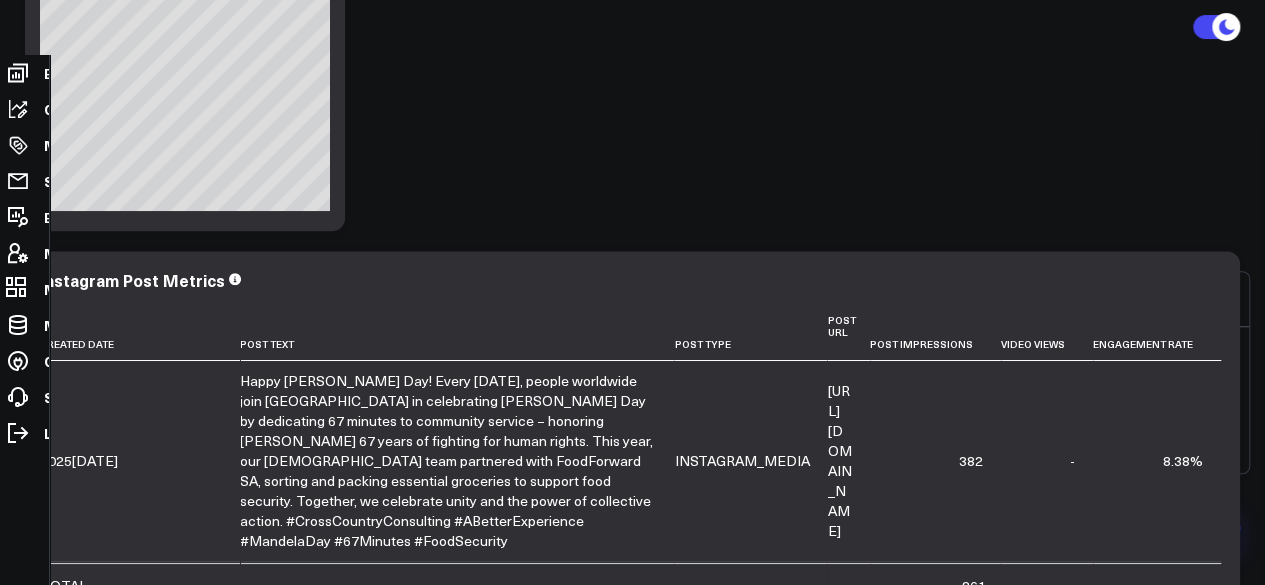 click on "Save" at bounding box center [1114, 450] 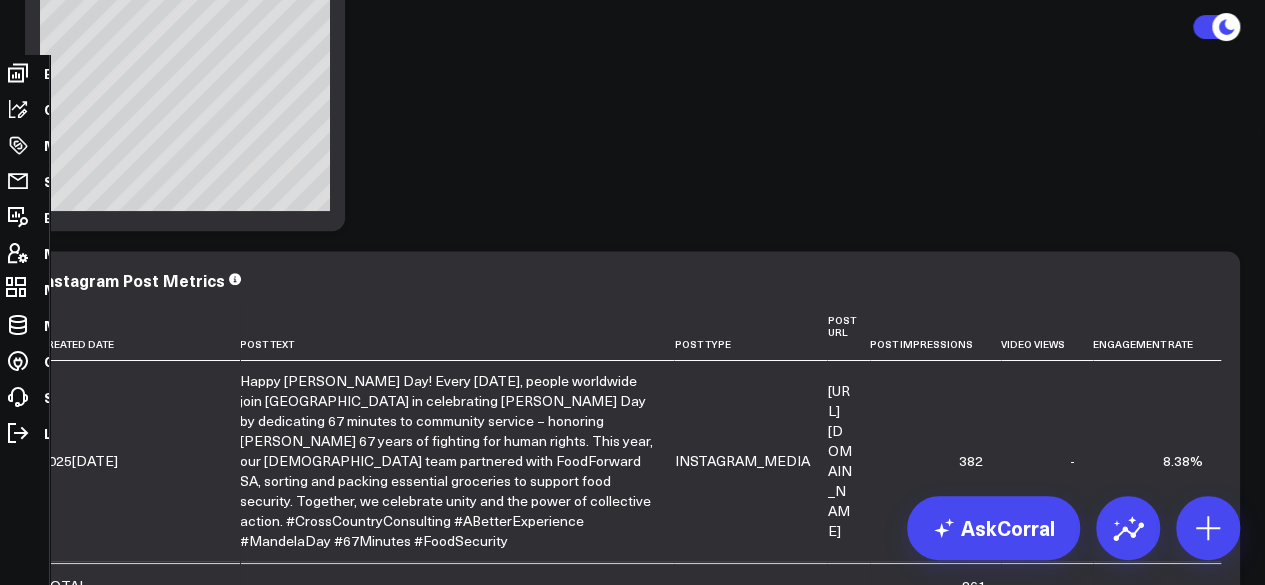 click on "LinkedIn Modify via AI Copy link to widget Ask support Remove Create linked copy Executive Summary Executive Summary (2024) Web Quarterly Report Salesforce Salesforce Marketing Dashboard (2025) Salesforce Marketing Dashboard (2024) Conferences Conferences (2024) Hubspot Hubspot 2024 Sandbox Brand Insights Brand Insights Scoring Updates to 2025 Exec Summary march 12 (Alina) LinkedIn Ads Campaigns SCS Acquisition (NetSuite) Archive B4 Q1 - Campaign Details B4 Q2 - Campaign Details Gartner CFO - Campaign Details B4 Q3 - Campaign Details Campaigns (2024) Iceberg 2.0 FAST TAS CARE Solution & Audience Metrics (GA4) Web Metrics (GA4) AI & LLM Metrics Google Ads Paid Search Paid Search Campaign Trends LinkedIn Paid Social Marketing Events Ads, Awards, Media, PR Social Media Thought Leadership Thought Leadership (2024) Thought Leadership (2025) FILTER BY Market, Solution, and Tech Partner Monthly Leads, Conferences, and Events report Google Ads Google Search Console Duplicate to Executive Summary Web Quarterly Report" at bounding box center [632, -1790] 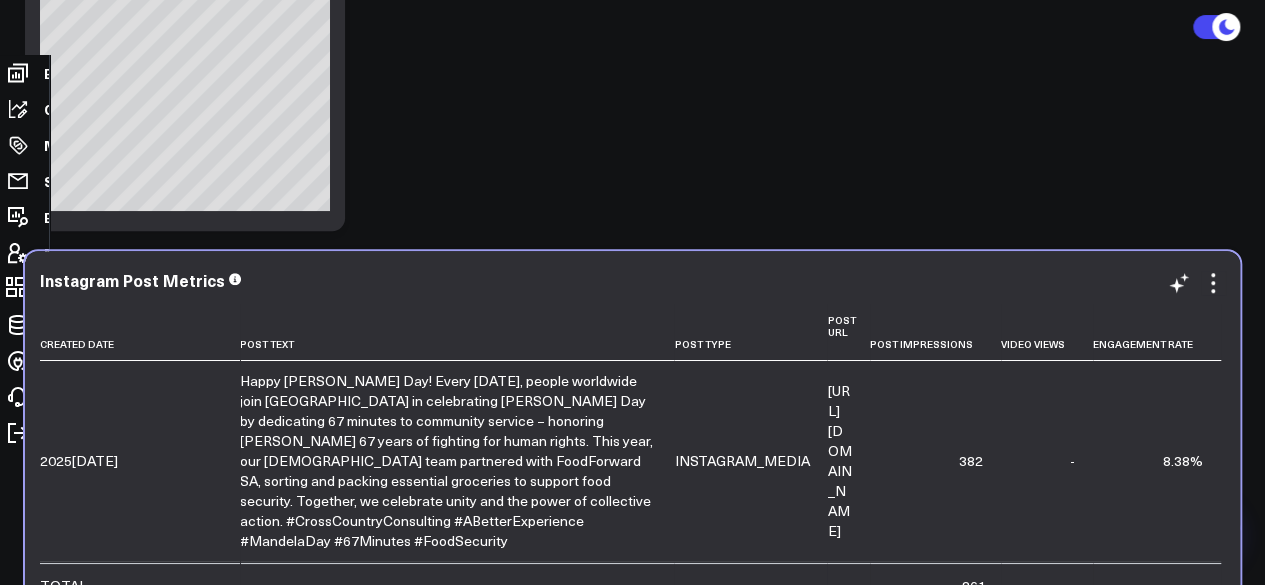 click on "https://www.instagram.com/p/DMQnCoXvcx6/" at bounding box center [839, 460] 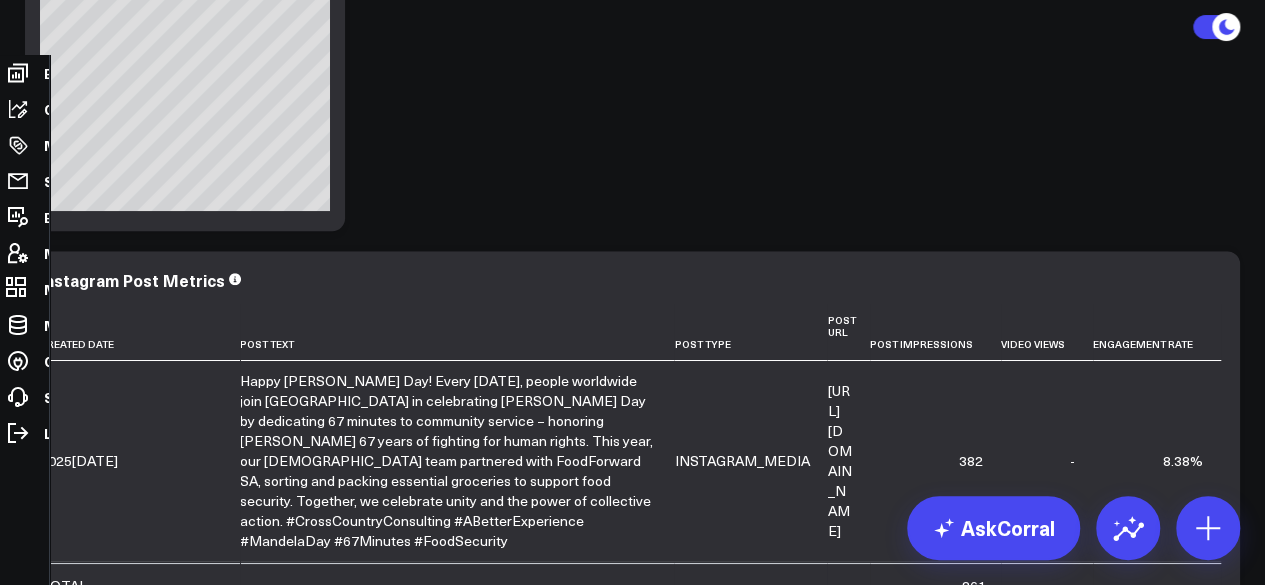 scroll, scrollTop: 4510, scrollLeft: 0, axis: vertical 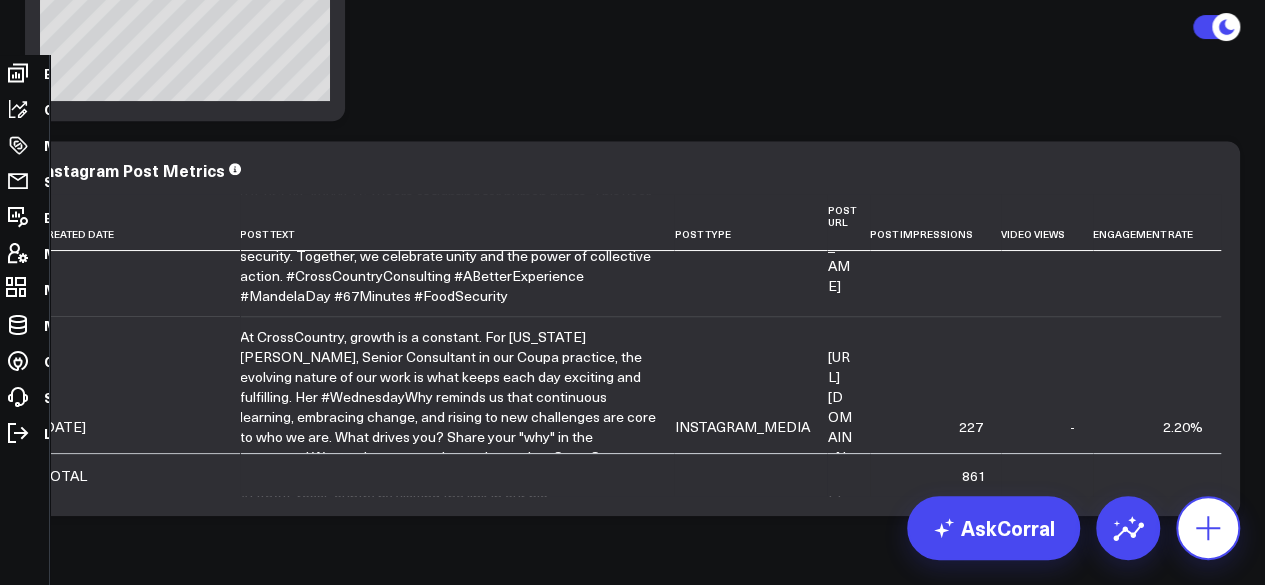 click 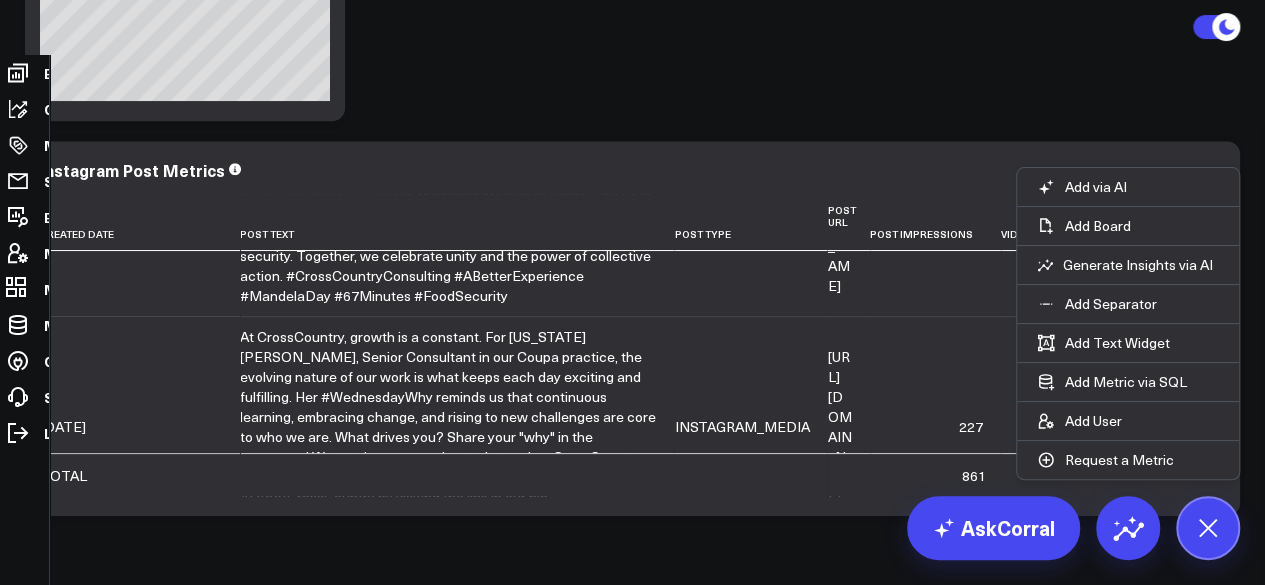 click on "LinkedIn Modify via AI Copy link to widget Ask support Remove Create linked copy Executive Summary Executive Summary (2024) Web Quarterly Report Salesforce Salesforce Marketing Dashboard (2025) Salesforce Marketing Dashboard (2024) Conferences Conferences (2024) Hubspot Hubspot 2024 Sandbox Brand Insights Brand Insights Scoring Updates to 2025 Exec Summary march 12 (Alina) LinkedIn Ads Campaigns SCS Acquisition (NetSuite) Archive B4 Q1 - Campaign Details B4 Q2 - Campaign Details Gartner CFO - Campaign Details B4 Q3 - Campaign Details Campaigns (2024) Iceberg 2.0 FAST TAS CARE Solution & Audience Metrics (GA4) Web Metrics (GA4) AI & LLM Metrics Google Ads Paid Search Paid Search Campaign Trends LinkedIn Paid Social Marketing Events Ads, Awards, Media, PR Social Media Thought Leadership Thought Leadership (2024) Thought Leadership (2025) FILTER BY Market, Solution, and Tech Partner Monthly Leads, Conferences, and Events report Google Ads Google Search Console Duplicate to Executive Summary Web Quarterly Report" at bounding box center (632, -1900) 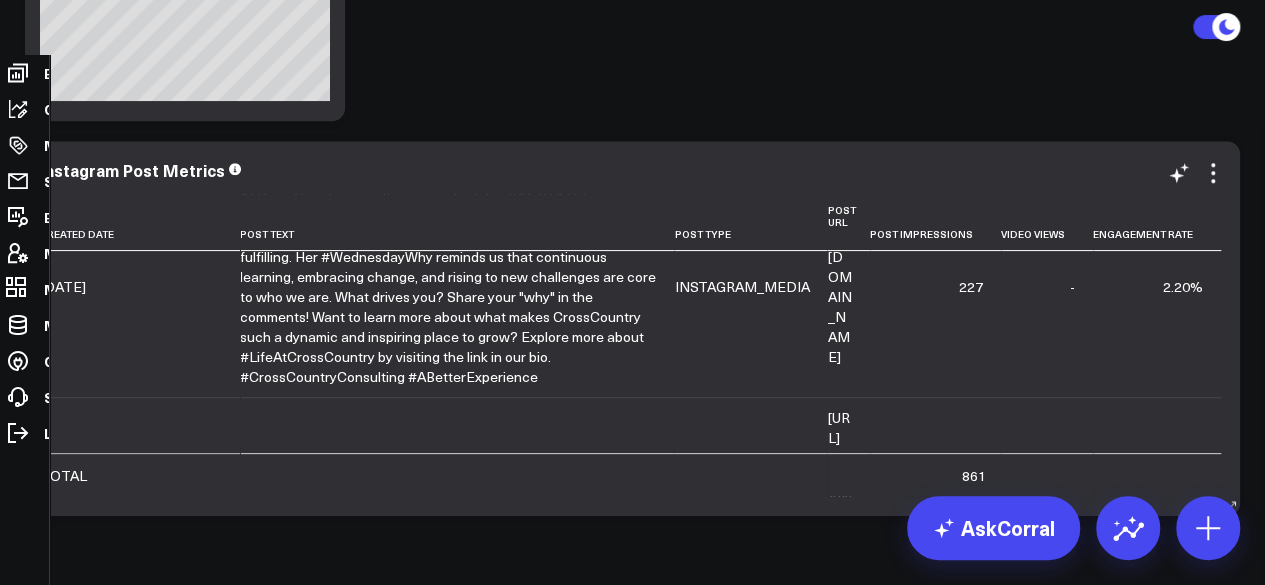 scroll, scrollTop: 291, scrollLeft: 0, axis: vertical 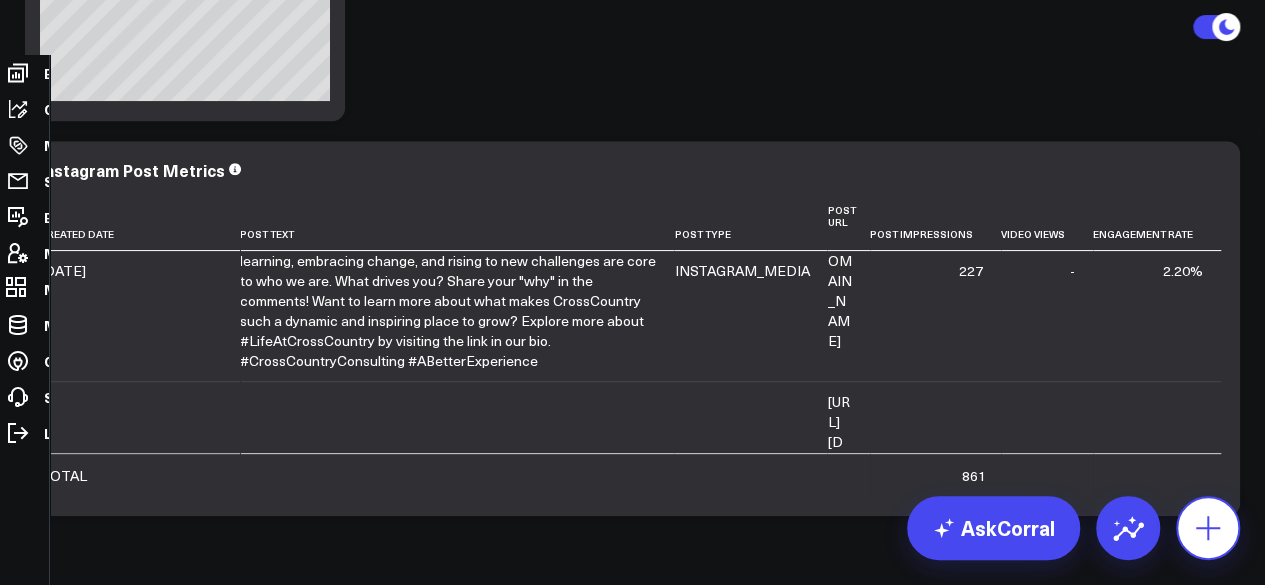 click at bounding box center (1208, 528) 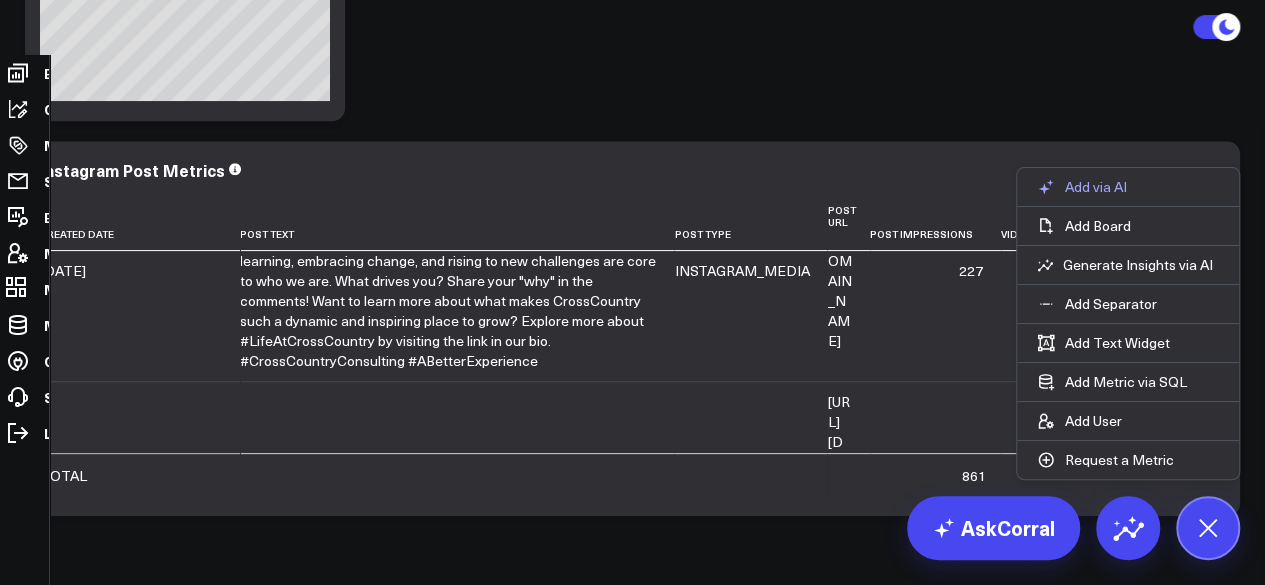 click on "Add via AI" at bounding box center [1082, 187] 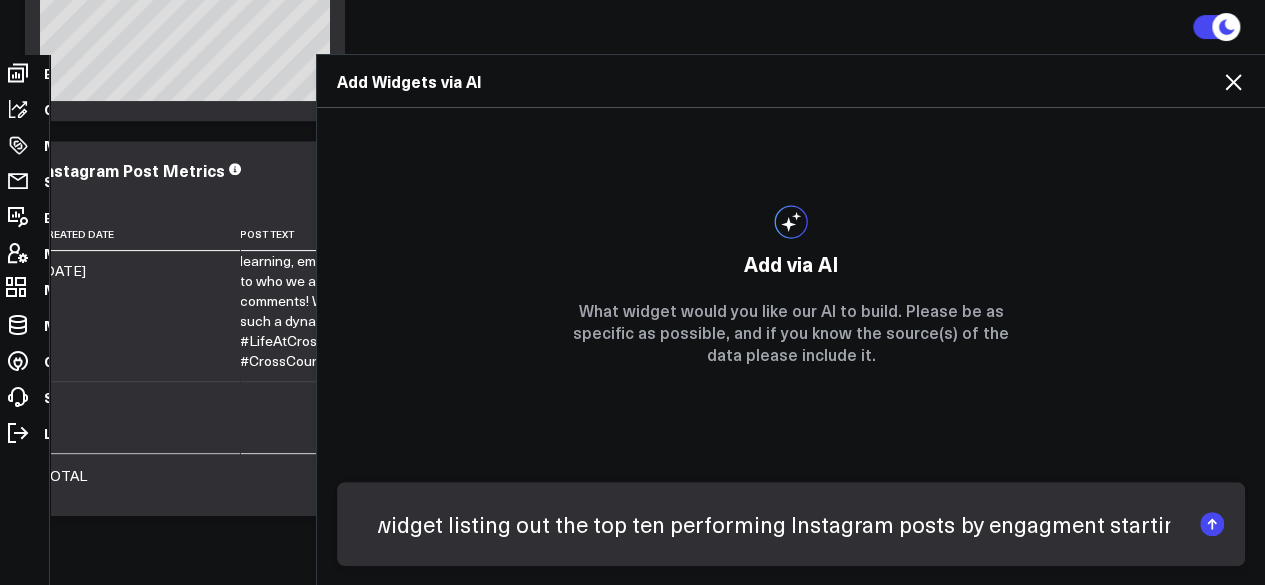 scroll, scrollTop: 0, scrollLeft: 216, axis: horizontal 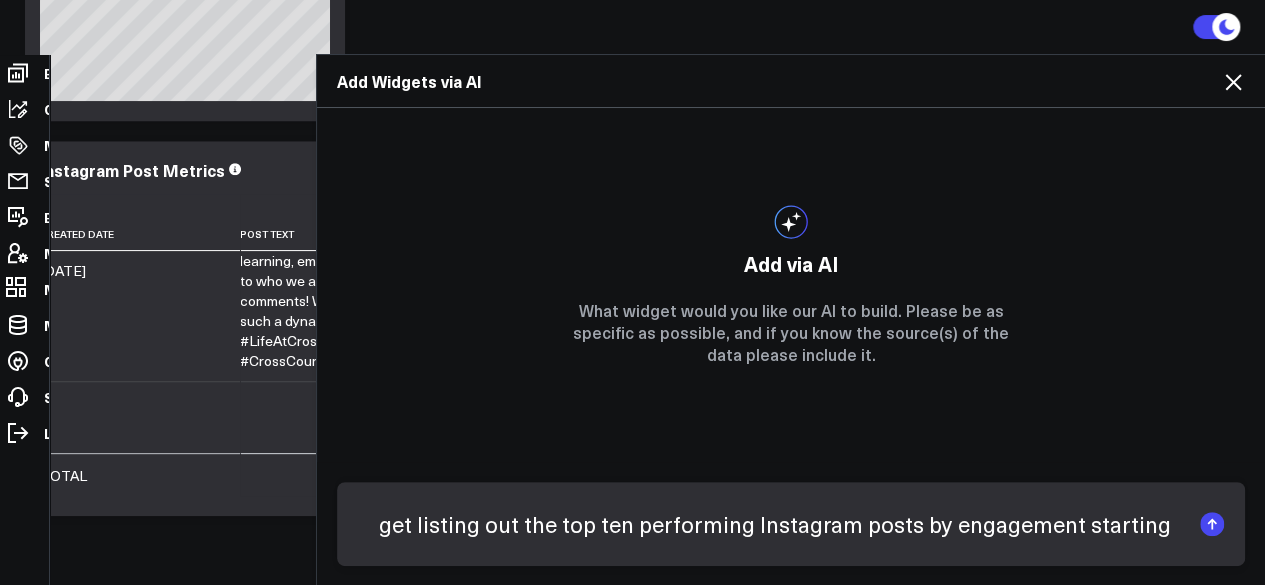 drag, startPoint x: 1147, startPoint y: 532, endPoint x: 1249, endPoint y: 527, distance: 102.122475 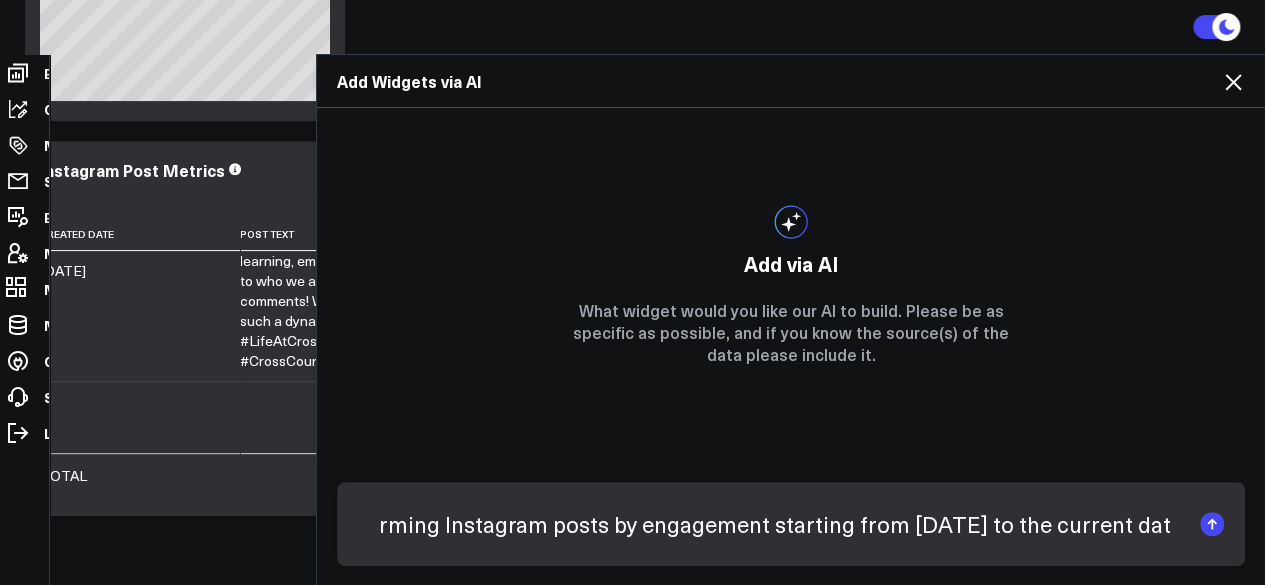 scroll, scrollTop: 0, scrollLeft: 553, axis: horizontal 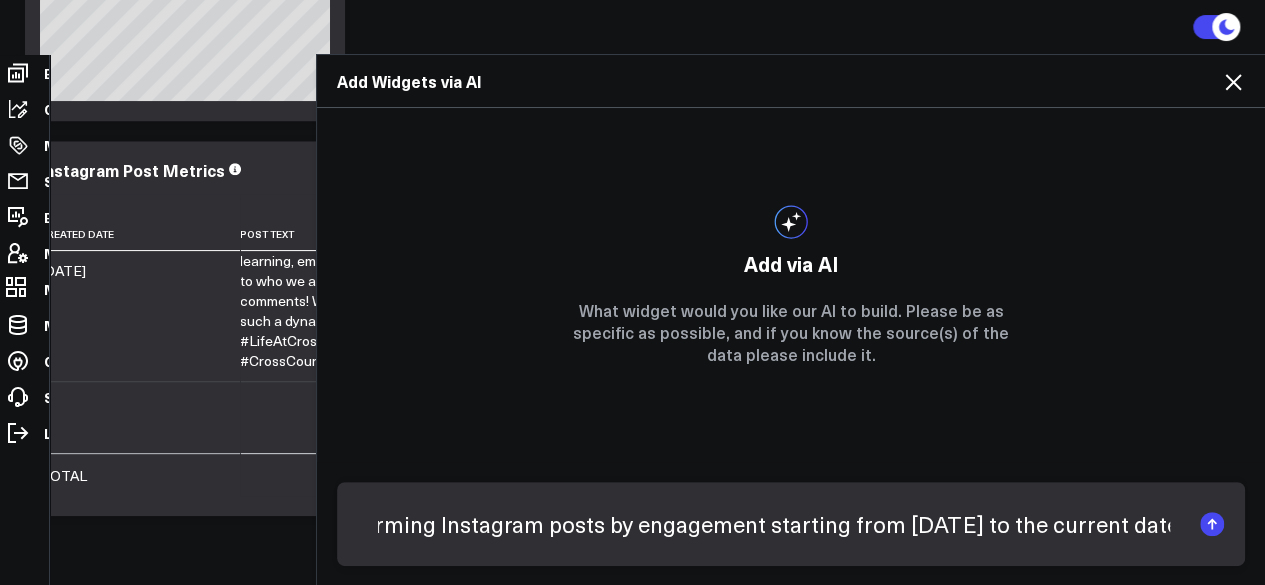 type on "Could you create a widget listing out the top ten performing Instagram posts by engagement starting from 01/01/2025 to the current date?" 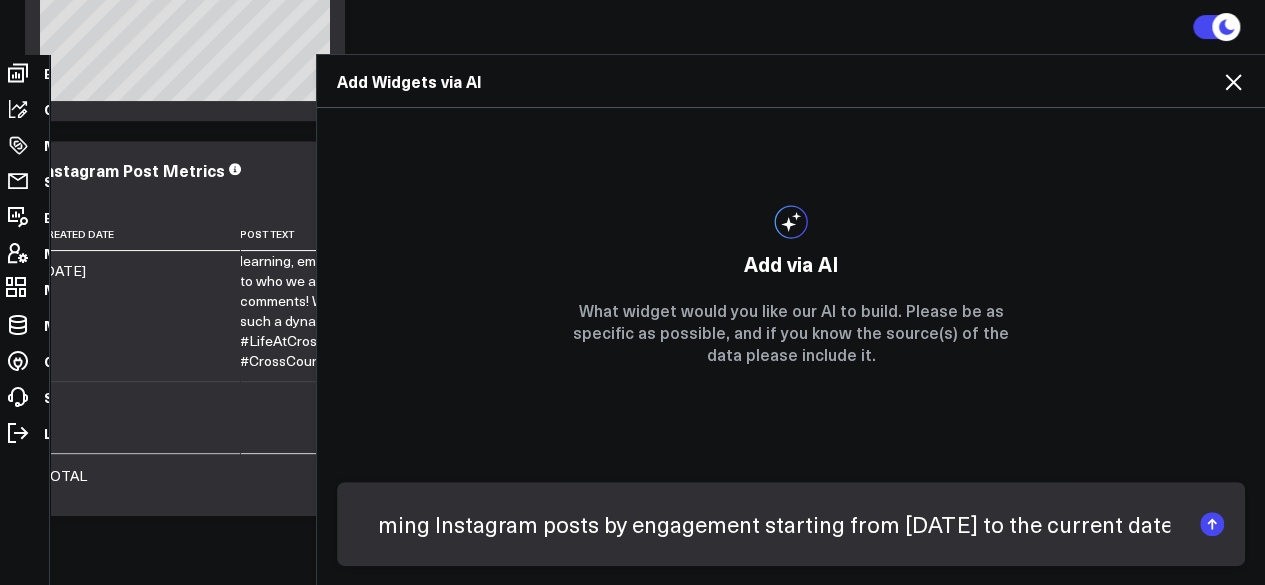 type 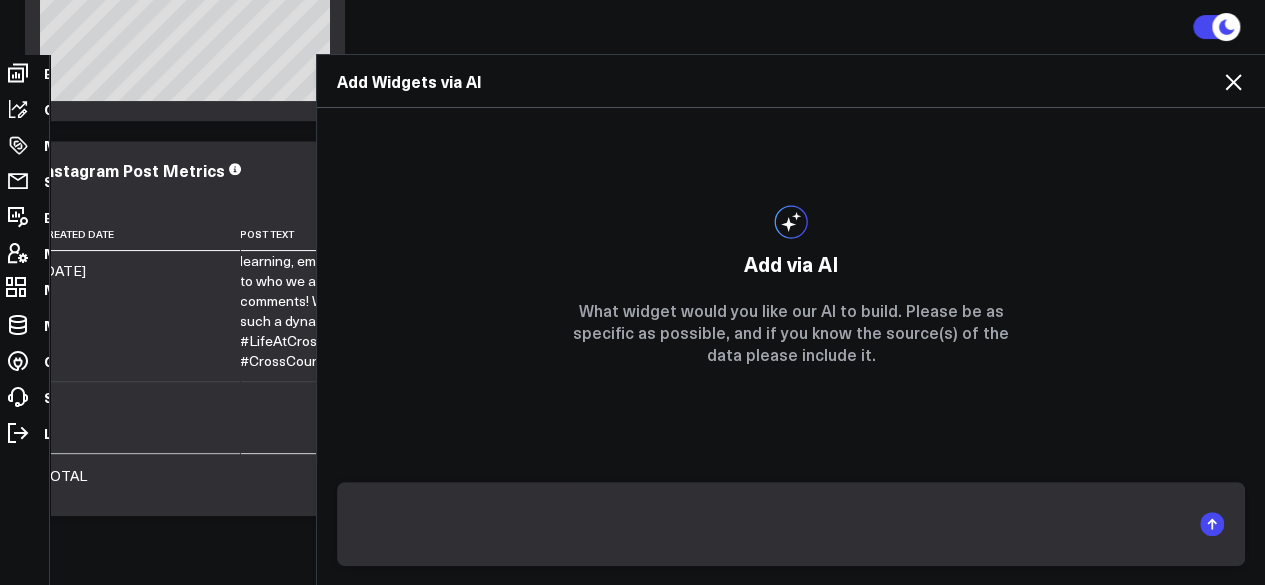 scroll, scrollTop: 0, scrollLeft: 0, axis: both 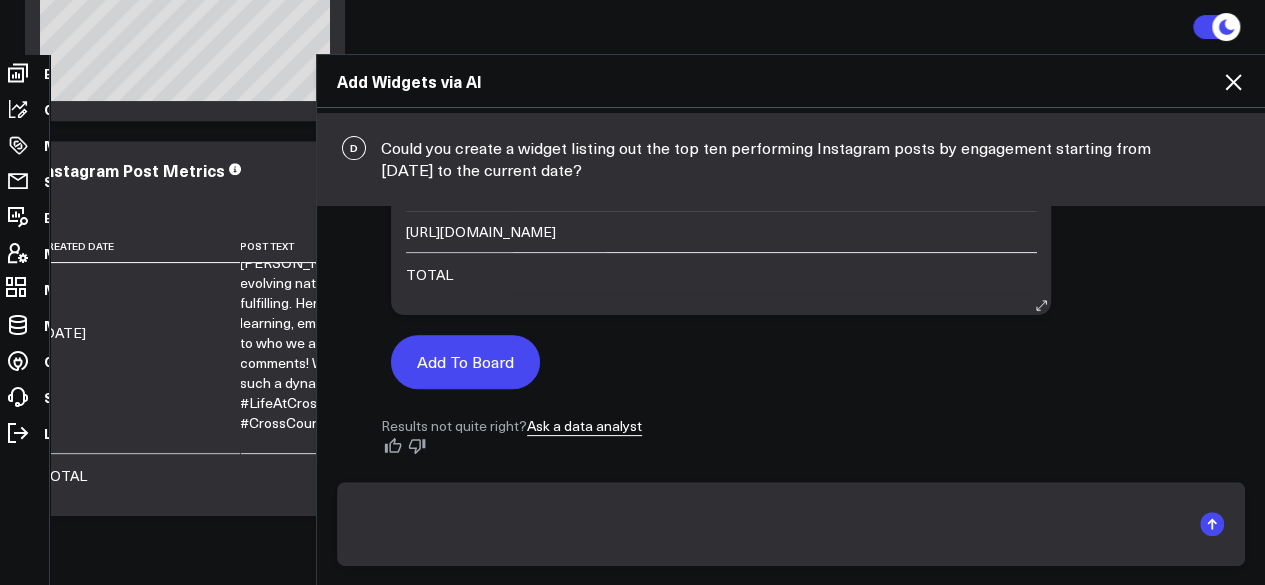 click on "Add To Board" at bounding box center (465, 362) 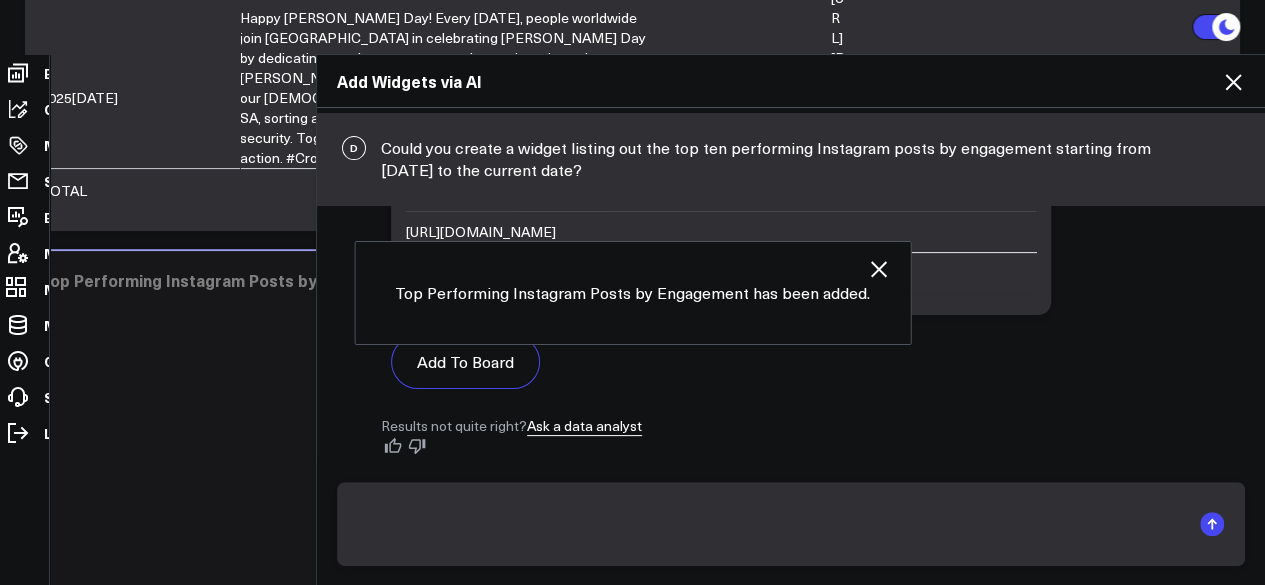 scroll, scrollTop: 4905, scrollLeft: 0, axis: vertical 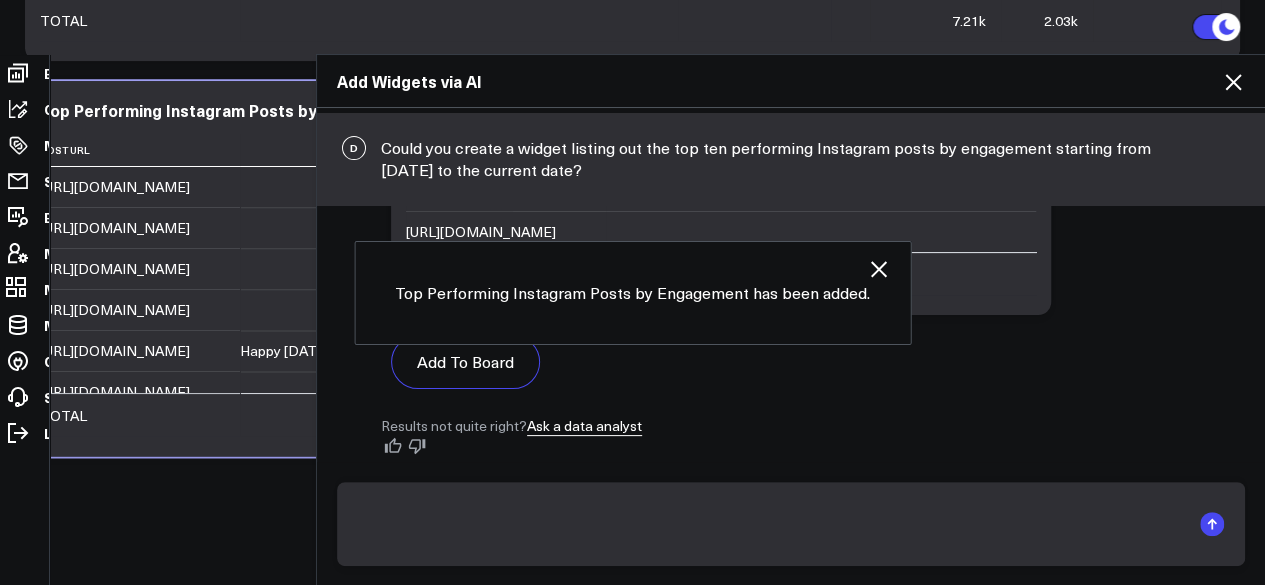 click on "Add Widgets via AI" at bounding box center [791, 81] 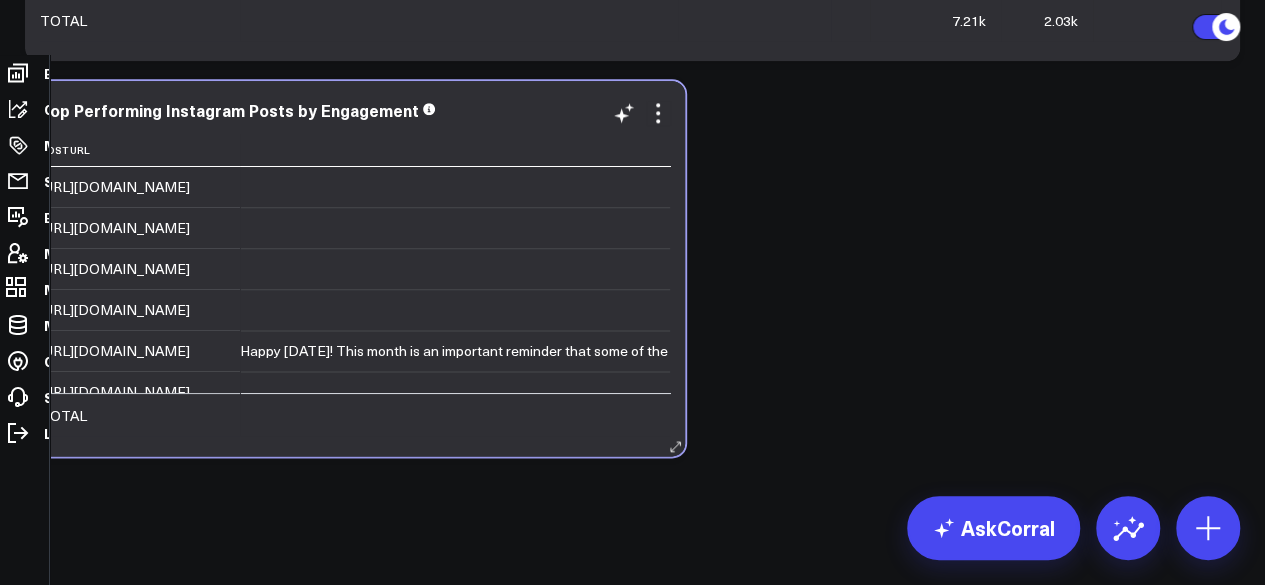 scroll, scrollTop: 4771, scrollLeft: 0, axis: vertical 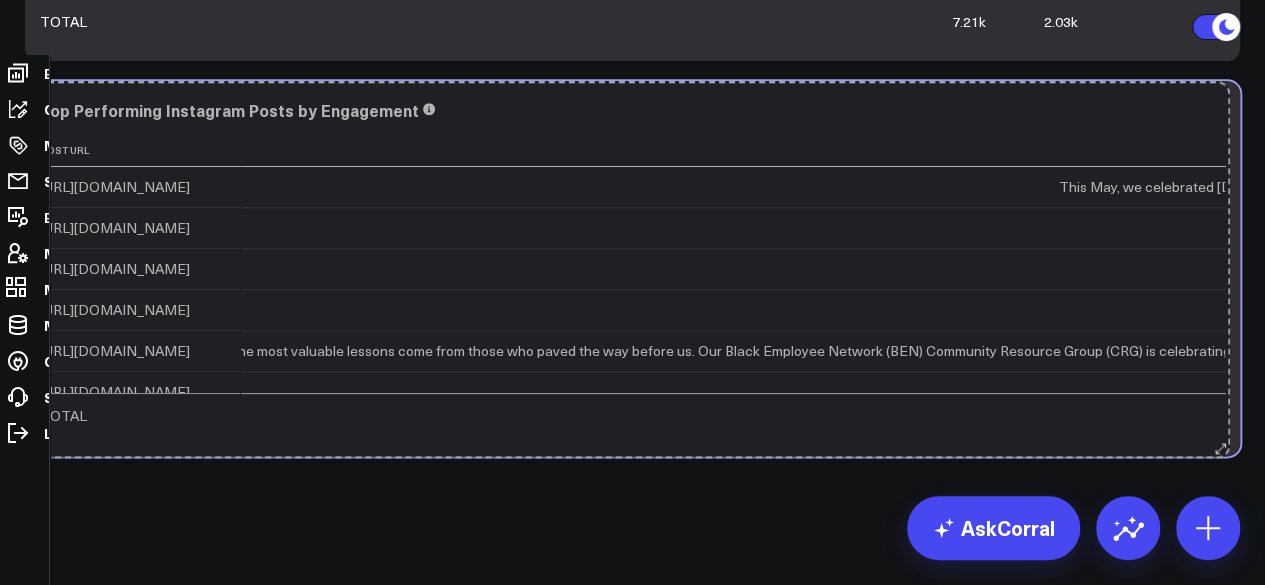drag, startPoint x: 731, startPoint y: 450, endPoint x: 1276, endPoint y: 450, distance: 545 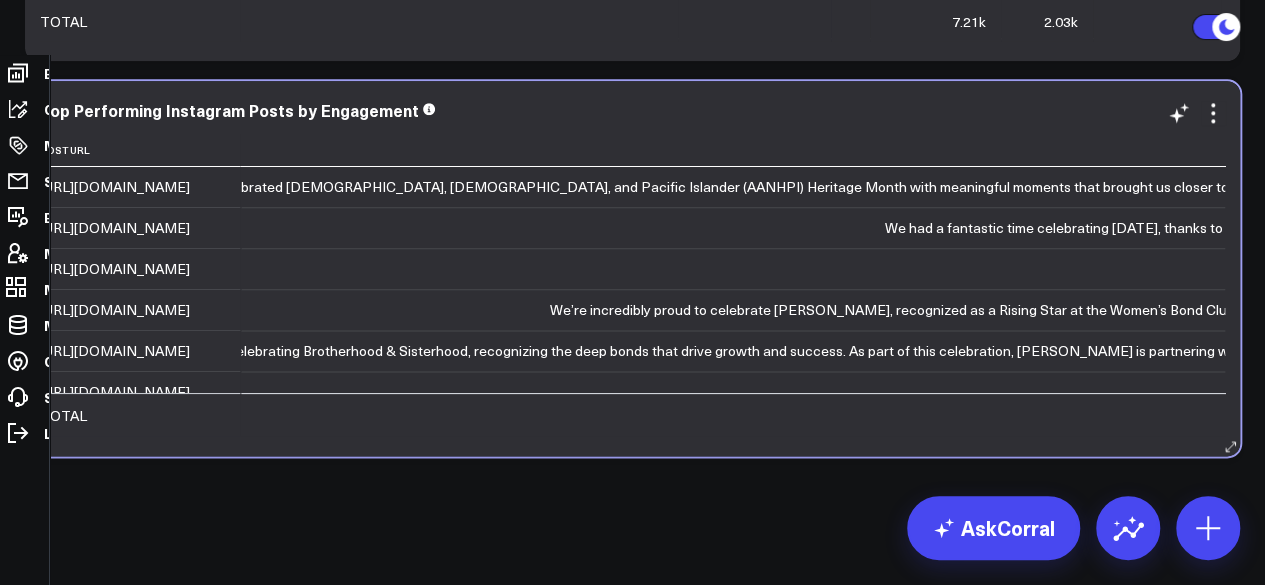 scroll, scrollTop: 0, scrollLeft: 1348, axis: horizontal 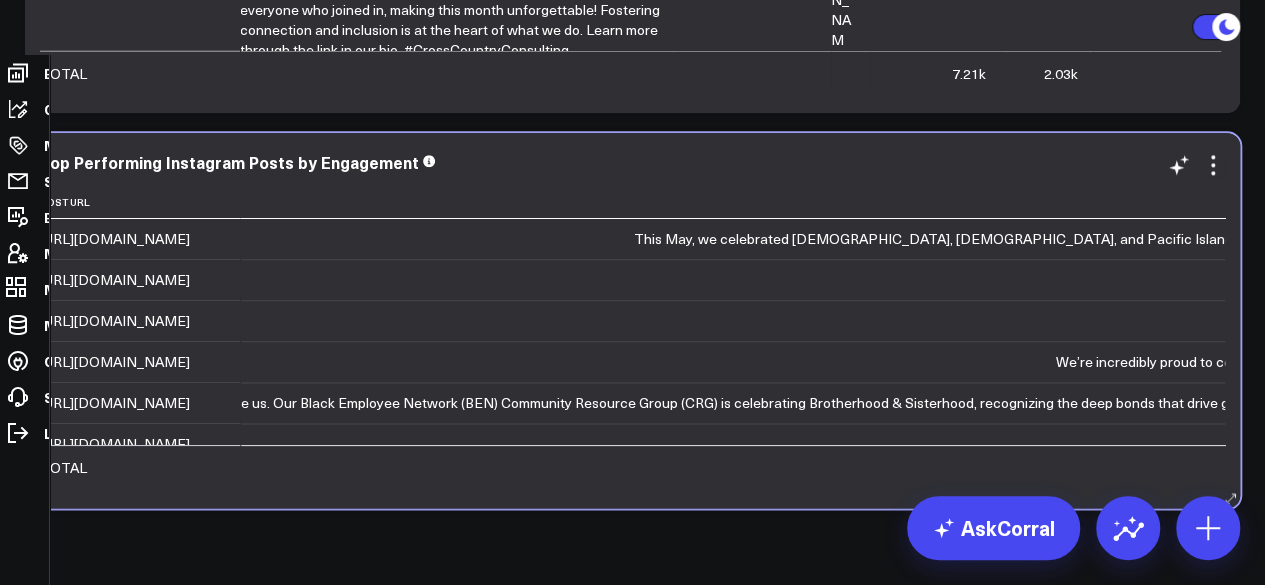 click on "https://www.instagram.com/p/DKPt4acNDiD/" at bounding box center (115, 239) 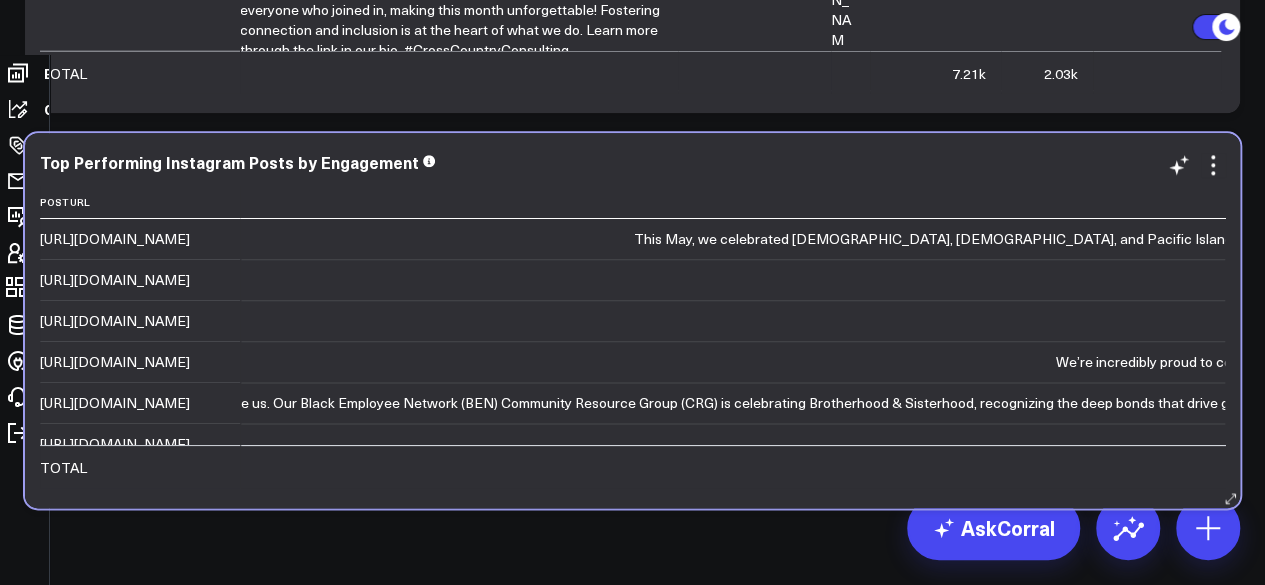 click on "https://www.instagram.com/p/DKPt4acNDiD/" at bounding box center [115, 239] 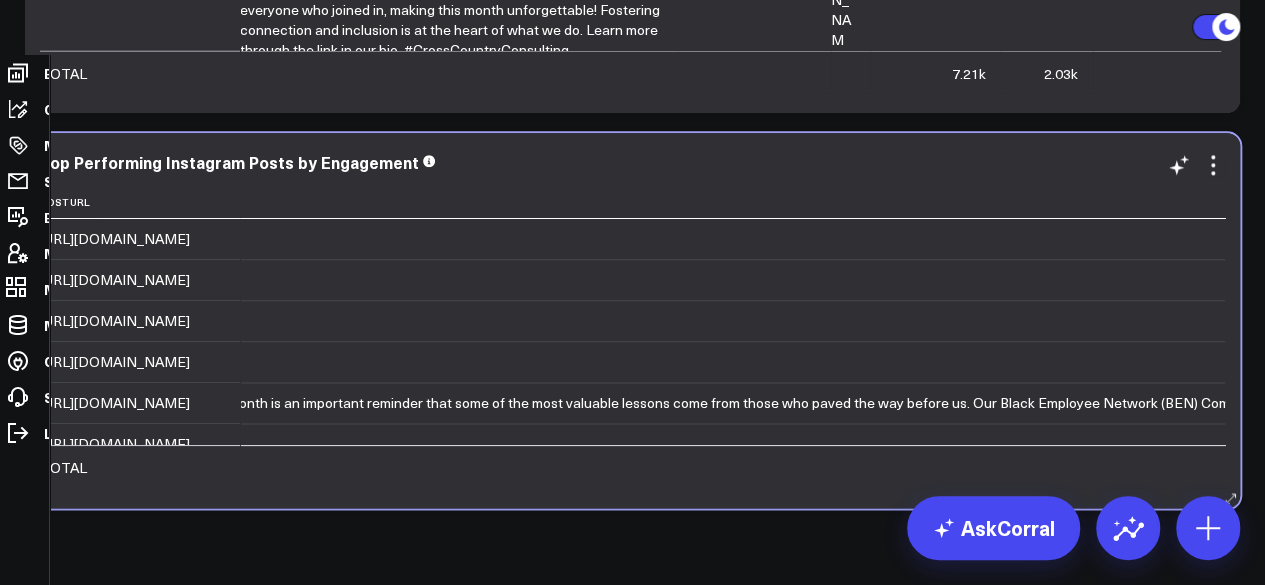scroll, scrollTop: 0, scrollLeft: 0, axis: both 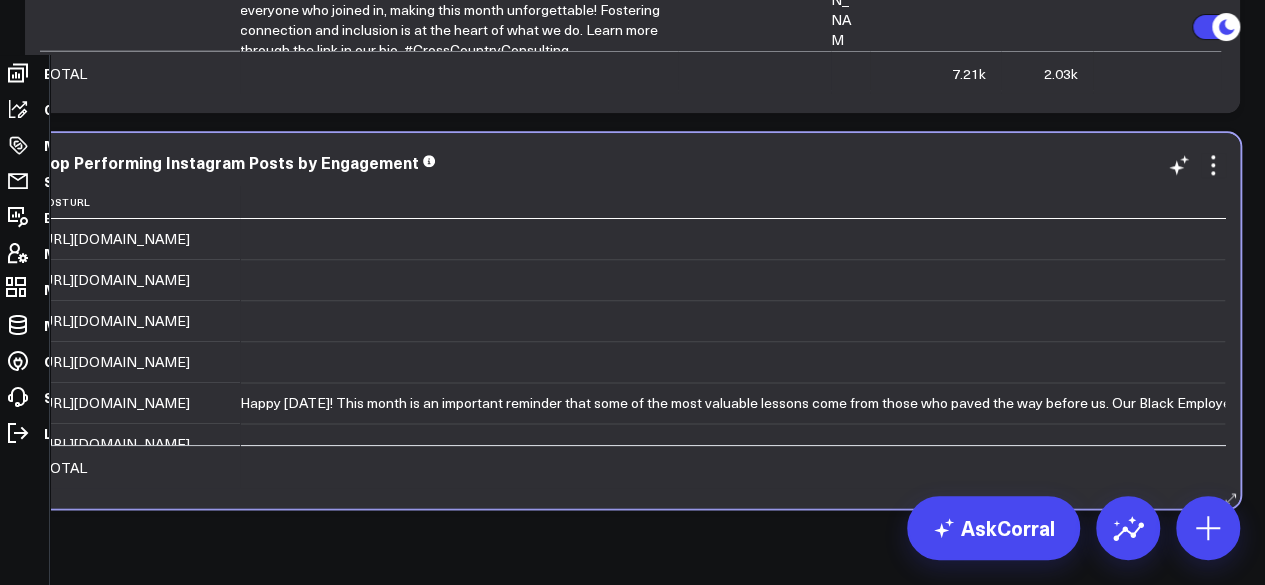 click on "https://www.instagram.com/p/DFqtzOPpwLh/" at bounding box center [140, 402] 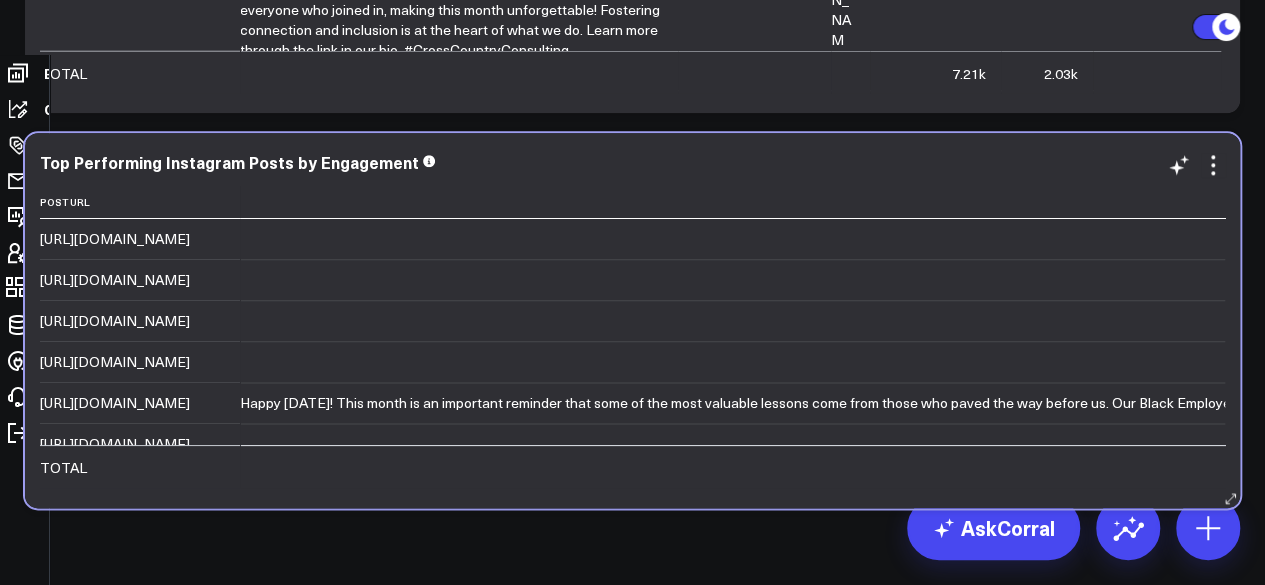 click on "https://www.instagram.com/p/DFqtzOPpwLh/" at bounding box center (115, 403) 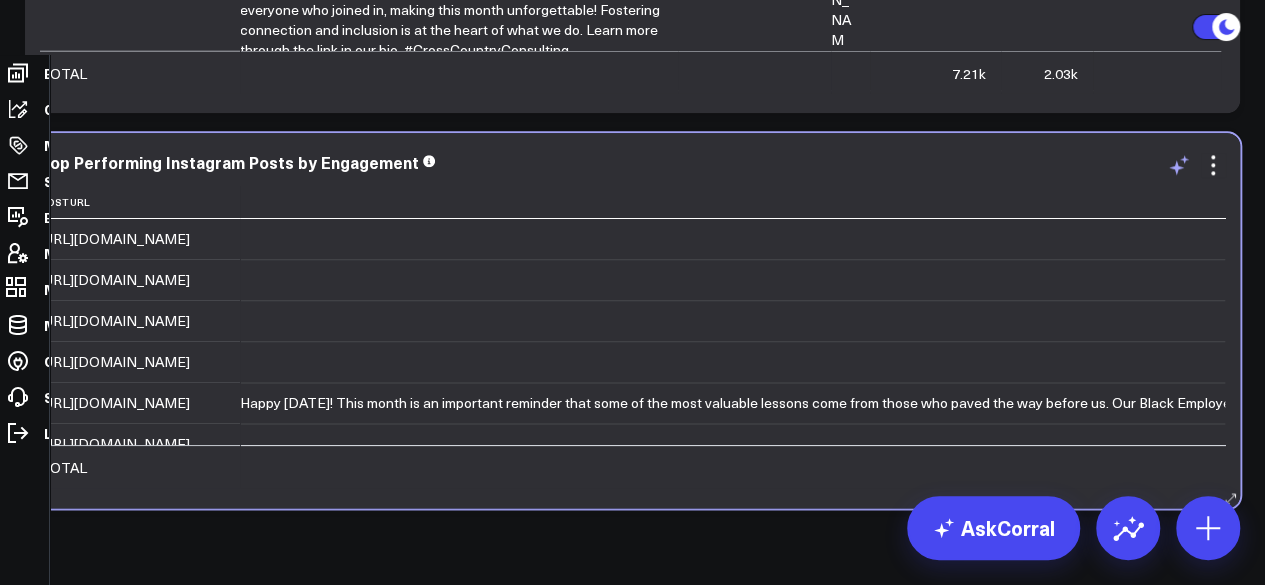click 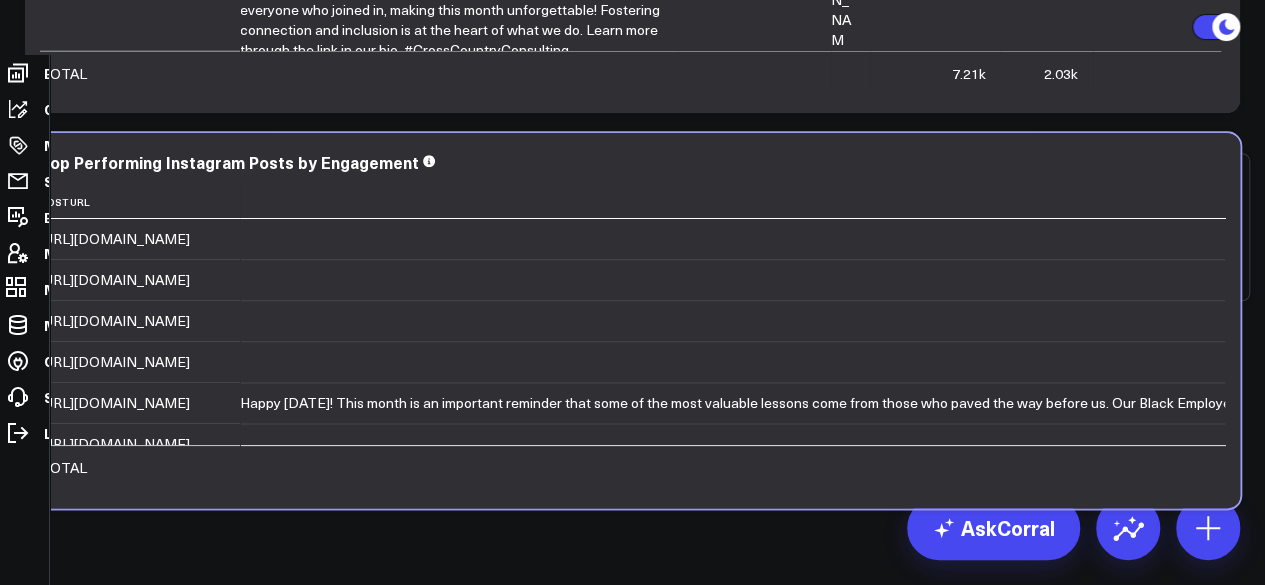click at bounding box center [1070, 209] 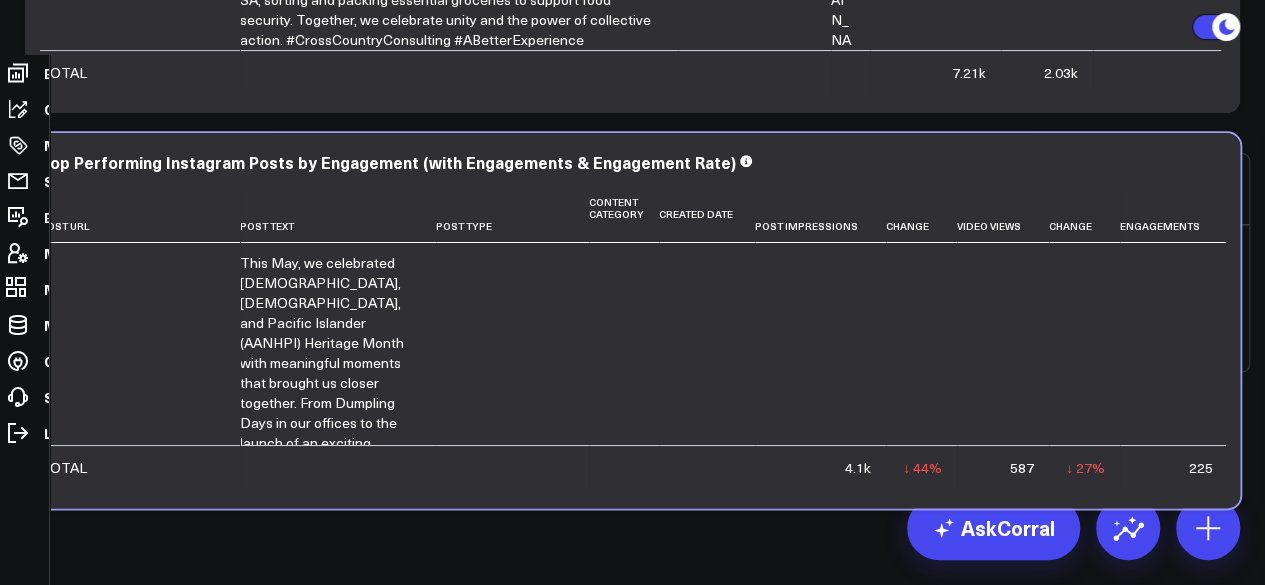 click on "Save" at bounding box center (1114, 348) 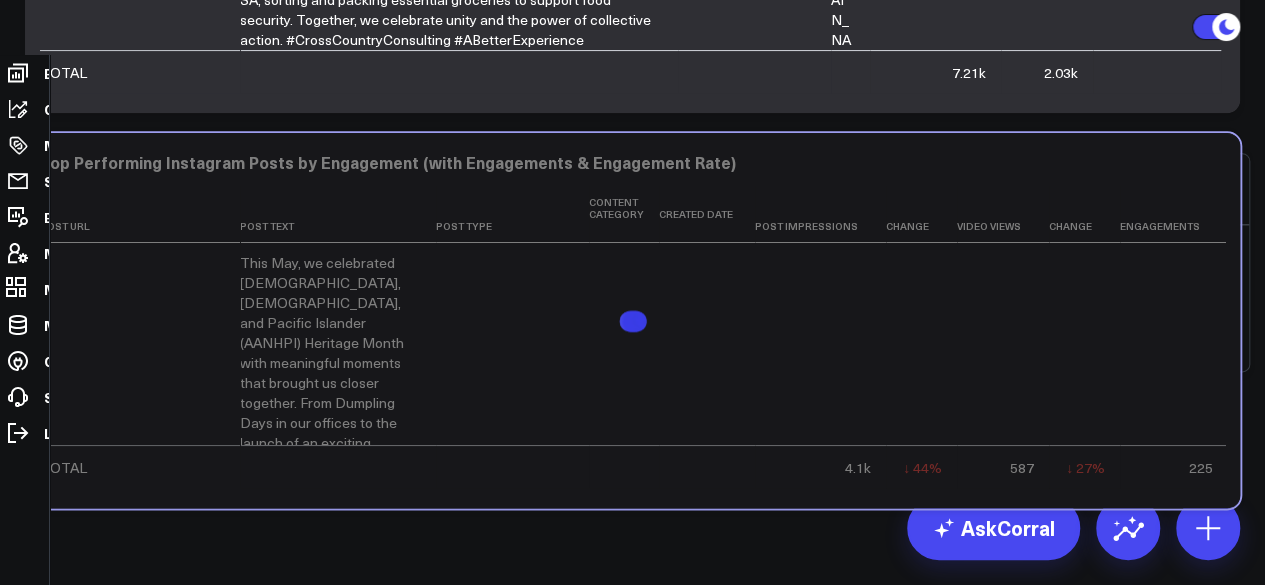 click on "Widget updated!" at bounding box center (1139, 348) 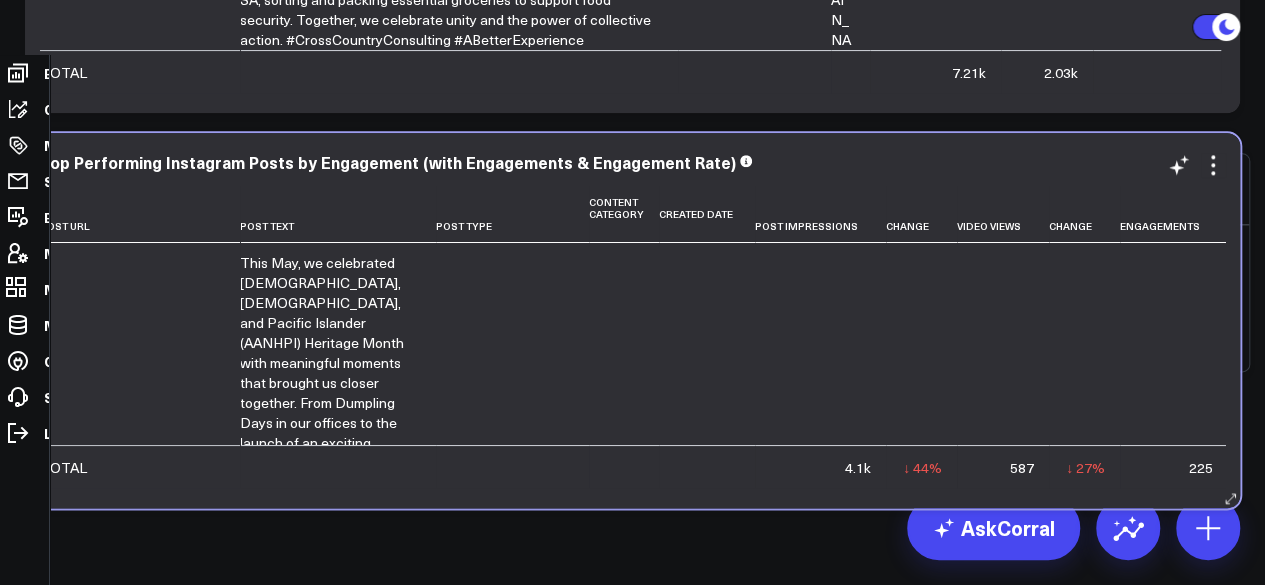 click on "Top Performing Instagram Posts by Engagement (with Engagements & Engagement Rate) Post Url
Post Text Post Type Content Category Created Date Post Impressions Change Video Views Change Engagements Change Engagement Rate Change https://www.instagram.com/p/DKPt4acNDiD/ INSTAGRAM_MEDIA ALBUM 2025-05-29 523 - 0 - 36 - 6.88% - https://www.instagram.com/p/DI3tZTLsL5D/ INSTAGRAM_MEDIA PHOTO 2025-04-25 432 - 0 - 32 - 7.41% - https://www.instagram.com/p/DMQnCoXvcx6/ INSTAGRAM_MEDIA ALBUM 2025-07-18 382 - 0 - 32 - 8.38% - https://www.instagram.com/p/DJcbonvpcox/ INSTAGRAM_MEDIA PHOTO 2025-05-09 467 - 0 - 21 - 4.50% - https://www.instagram.com/p/DFqtzOPpwLh/ INSTAGRAM_MEDIA PHOTO 2025-02-04 439 - 0 - 19 - 4.33% - https://www.instagram.com/p/DJKim0tJHE1/ INSTAGRAM_MEDIA ALBUM 2025-05-02 424 - 0 - 19 - 4.48% - https://www.instagram.com/reel/DG6VR4ns1Lv/ INSTAGRAM_REEL VIDEO 2025-03-07 342 - -" at bounding box center (632, 320) 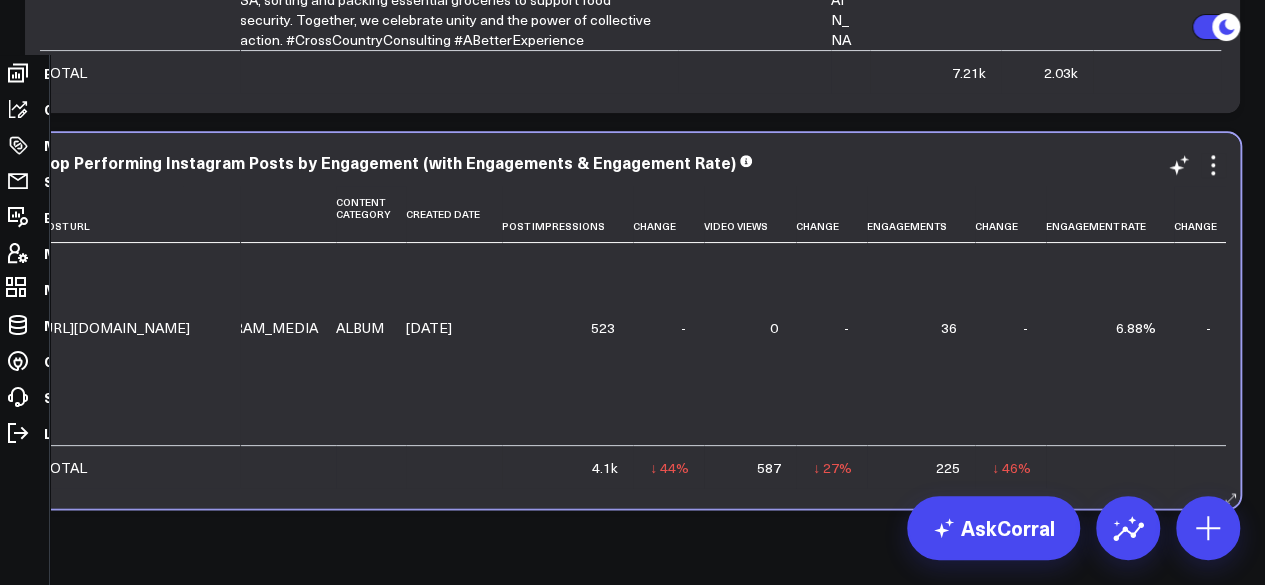 scroll, scrollTop: 0, scrollLeft: 253, axis: horizontal 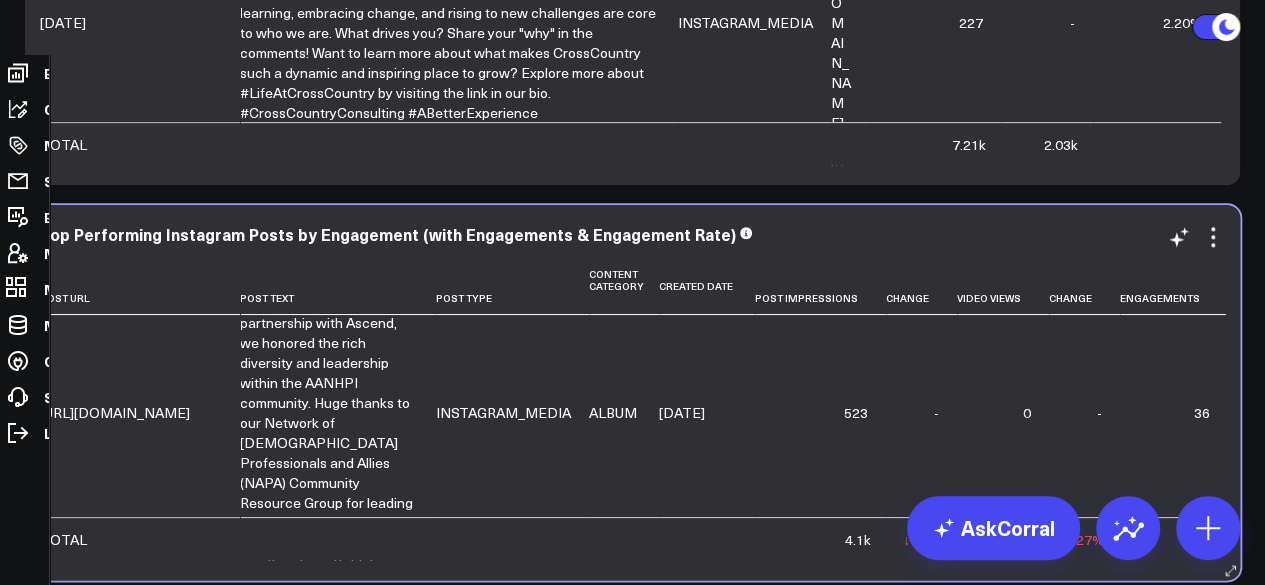 click on "https://www.instagram.com/p/DKPt4acNDiD/" at bounding box center [115, 412] 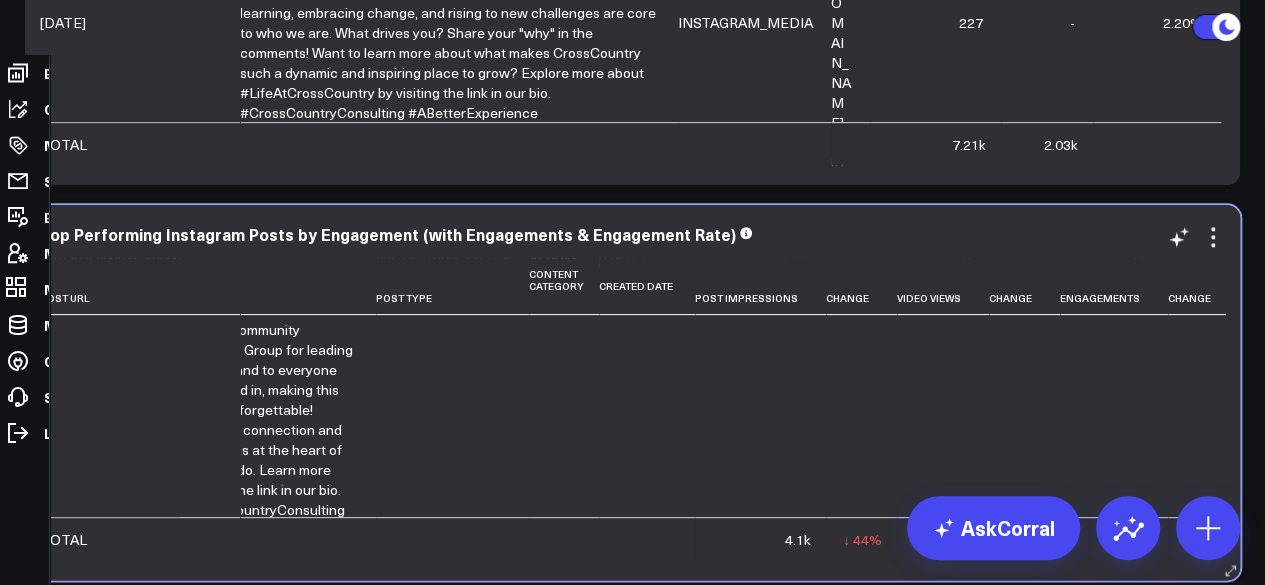 scroll, scrollTop: 0, scrollLeft: 60, axis: horizontal 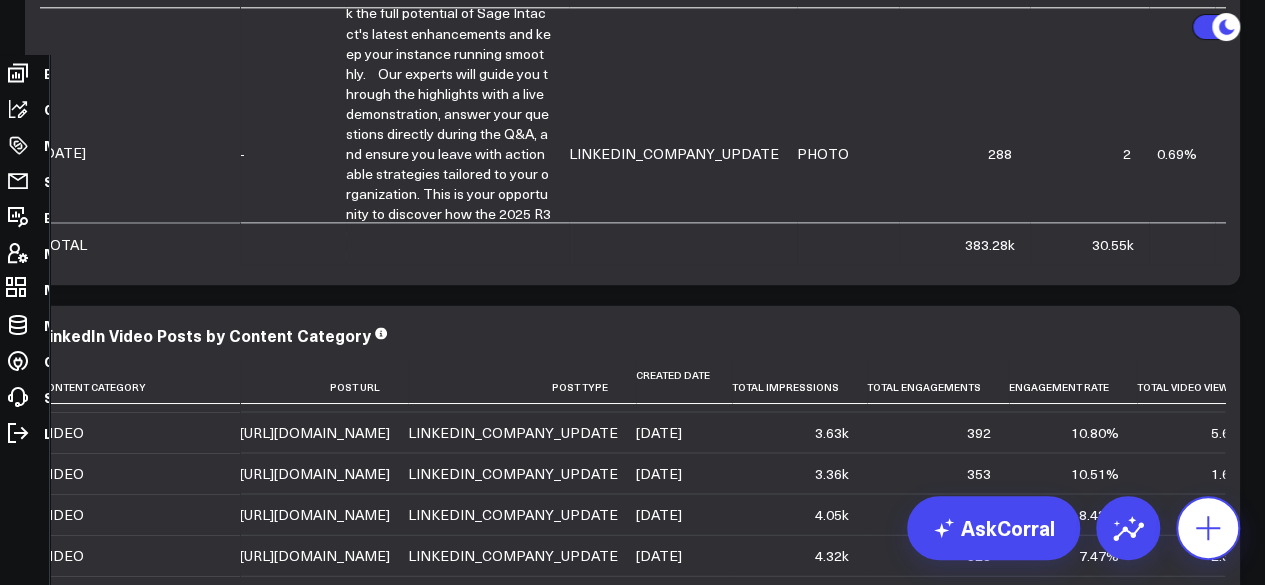 click 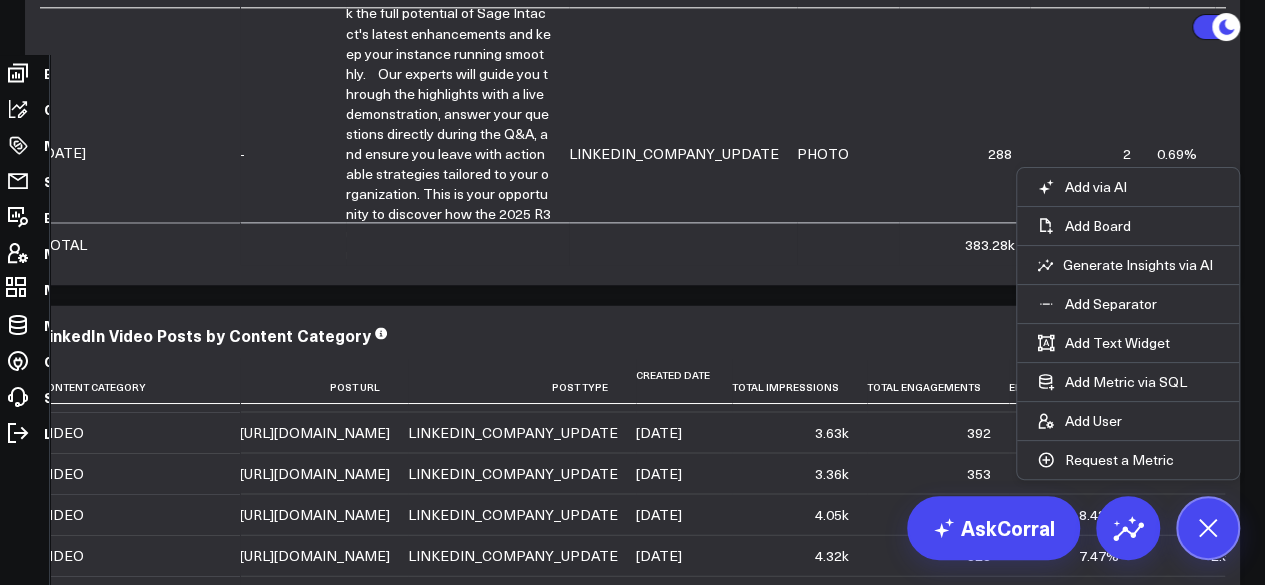 click on "LinkedIn Modify via AI Copy link to widget Ask support Remove Create linked copy Executive Summary Executive Summary (2024) Web Quarterly Report Salesforce Salesforce Marketing Dashboard (2025) Salesforce Marketing Dashboard (2024) Conferences Conferences (2024) Hubspot Hubspot 2024 Sandbox Brand Insights Brand Insights Scoring Updates to 2025 Exec Summary march 12 (Alina) LinkedIn Ads Campaigns SCS Acquisition (NetSuite) Archive B4 Q1 - Campaign Details B4 Q2 - Campaign Details Gartner CFO - Campaign Details B4 Q3 - Campaign Details Campaigns (2024) Iceberg 2.0 FAST TAS CARE Solution & Audience Metrics (GA4) Web Metrics (GA4) AI & LLM Metrics Google Ads Paid Search Paid Search Campaign Trends LinkedIn Paid Social Marketing Events Ads, Awards, Media, PR Social Media Thought Leadership Thought Leadership (2024) Thought Leadership (2025) FILTER BY Market, Solution, and Tech Partner Monthly Leads, Conferences, and Events report Google Ads Google Search Console Duplicate to Executive Summary Web Quarterly Report" at bounding box center [632, 887] 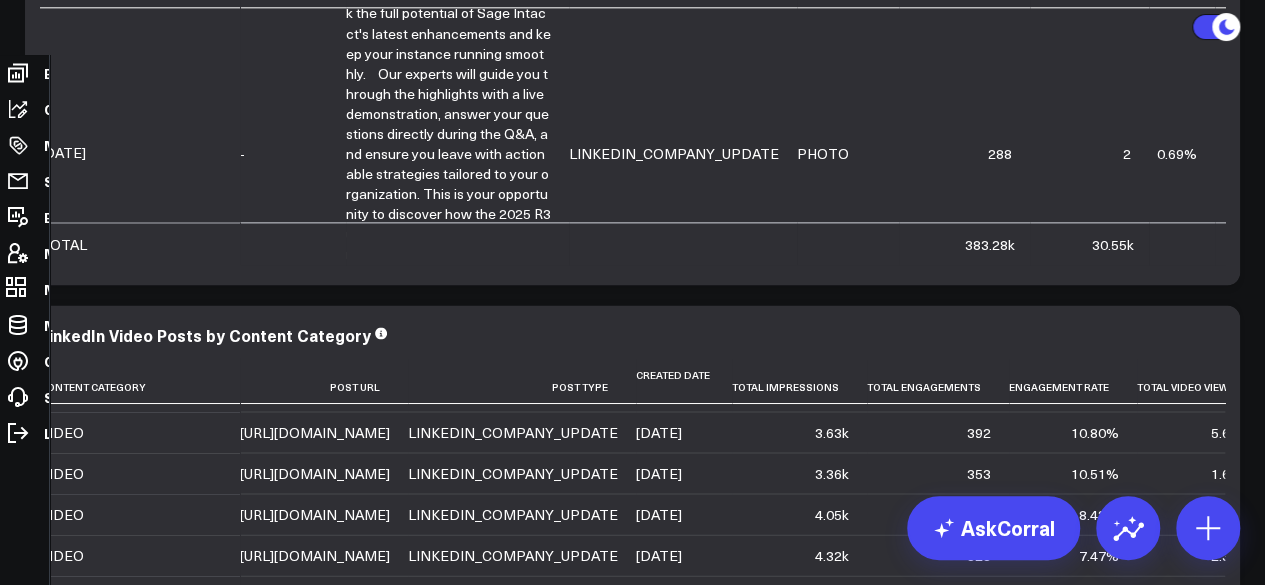 scroll, scrollTop: 1556, scrollLeft: 0, axis: vertical 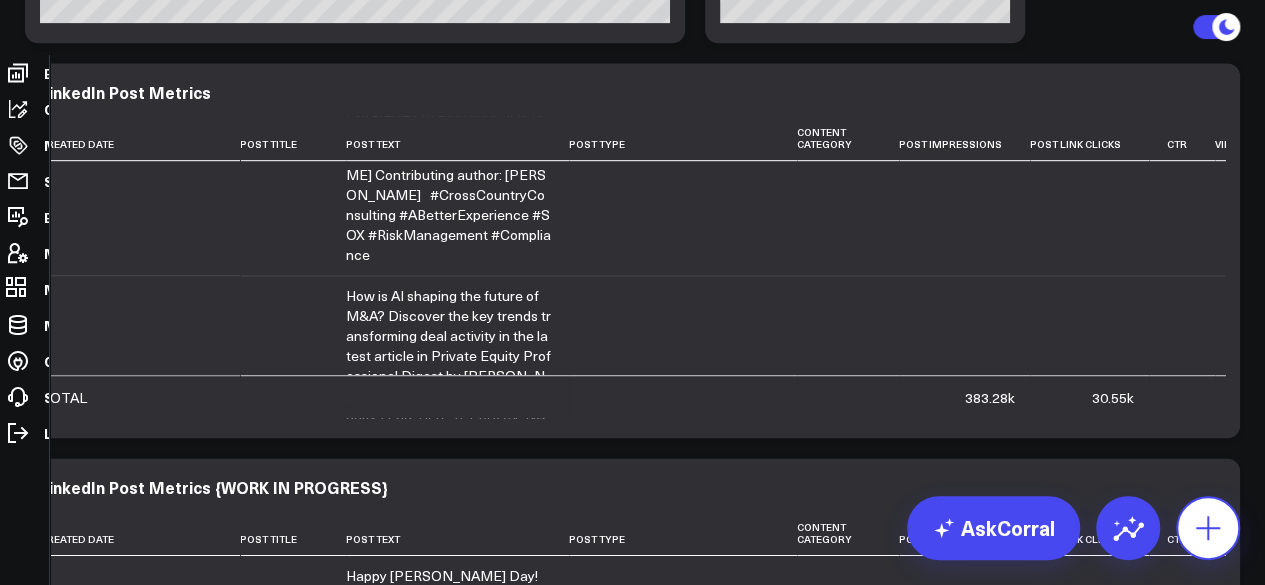 click 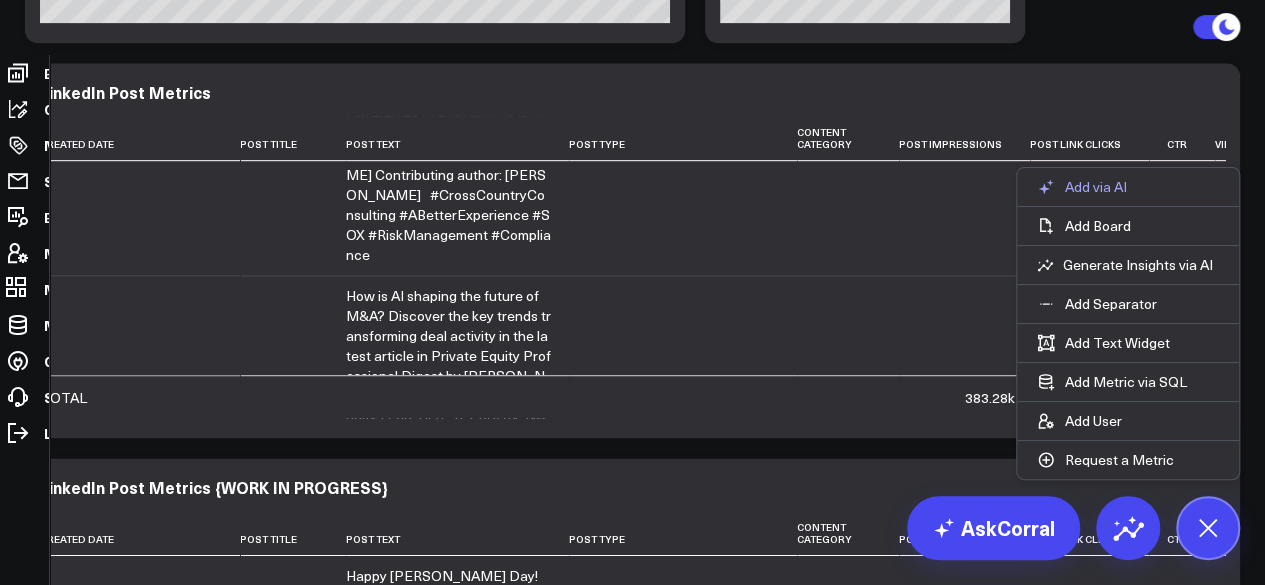 click on "Add via AI" at bounding box center (1082, 187) 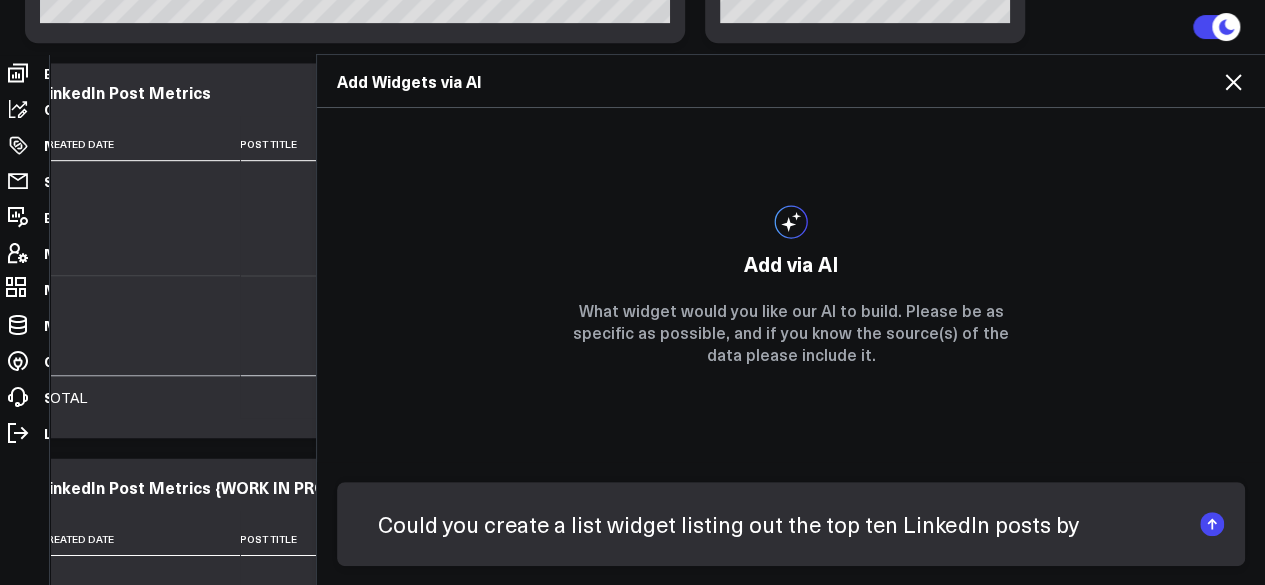 click on "Could you create a list widget listing out the top ten LinkedIn posts by" at bounding box center (774, 524) 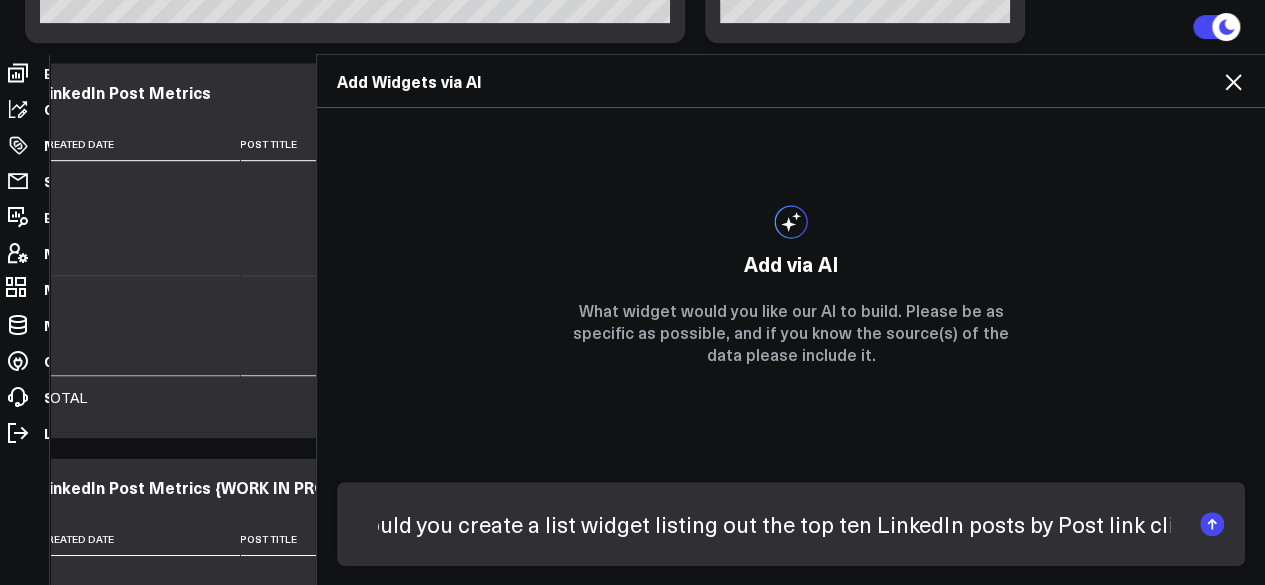 scroll, scrollTop: 0, scrollLeft: 21, axis: horizontal 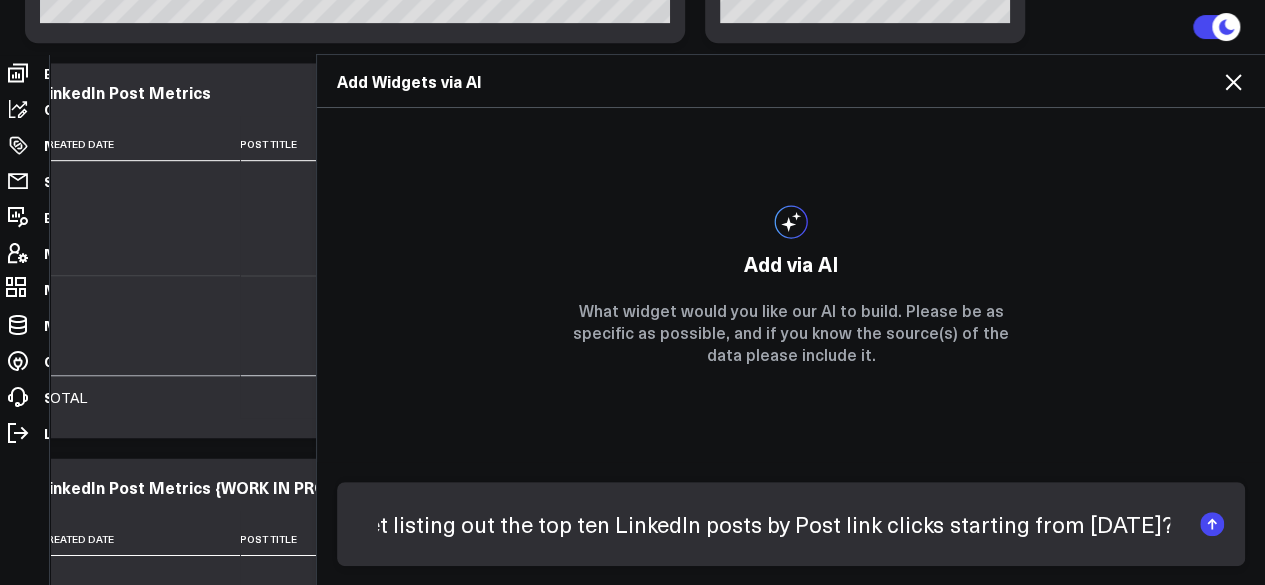 type on "Could you create a list widget listing out the top ten LinkedIn posts by Post link clicks starting from 01/01/2025?" 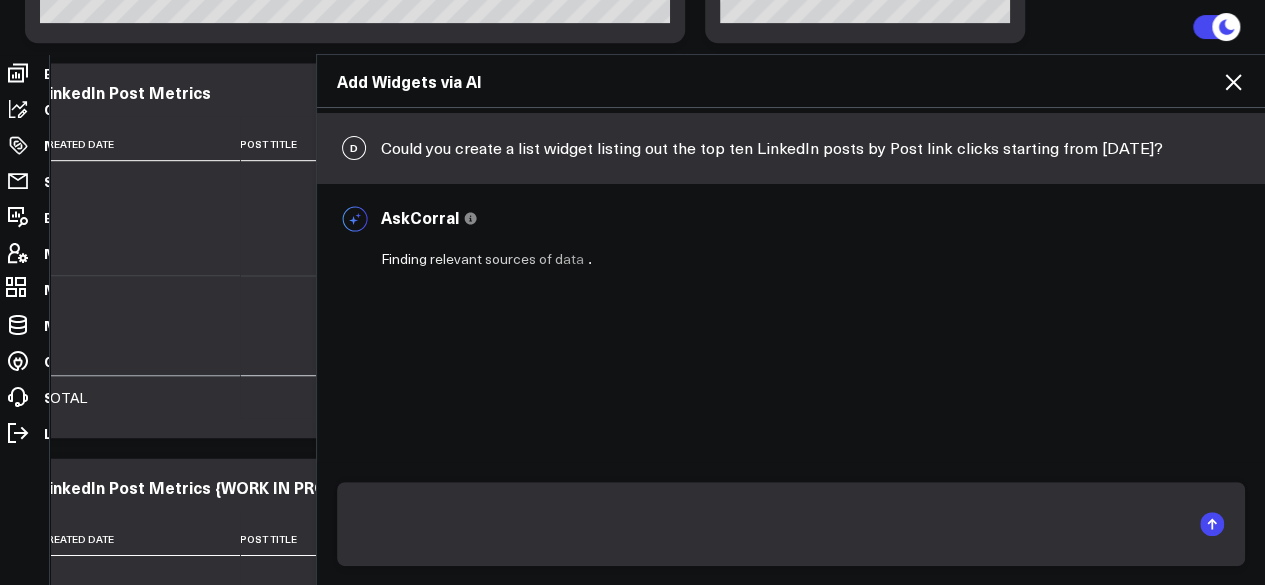 scroll, scrollTop: 0, scrollLeft: 0, axis: both 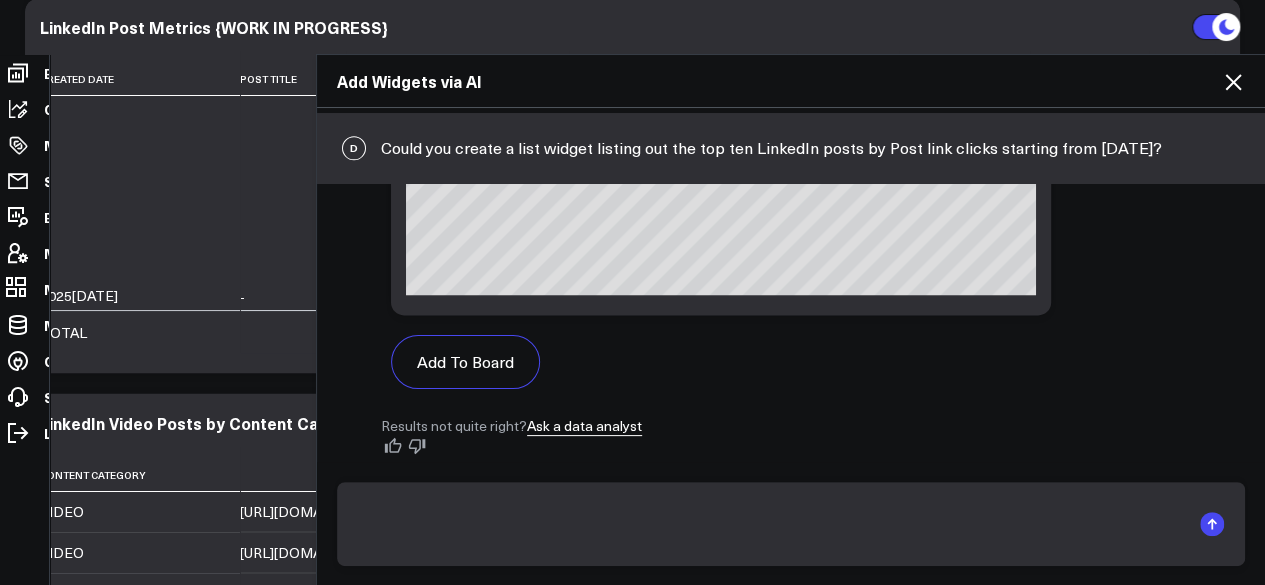 click on "D Could you create a list widget listing out the top ten LinkedIn posts by Post link clicks starting from 01/01/2025?" at bounding box center [791, 148] 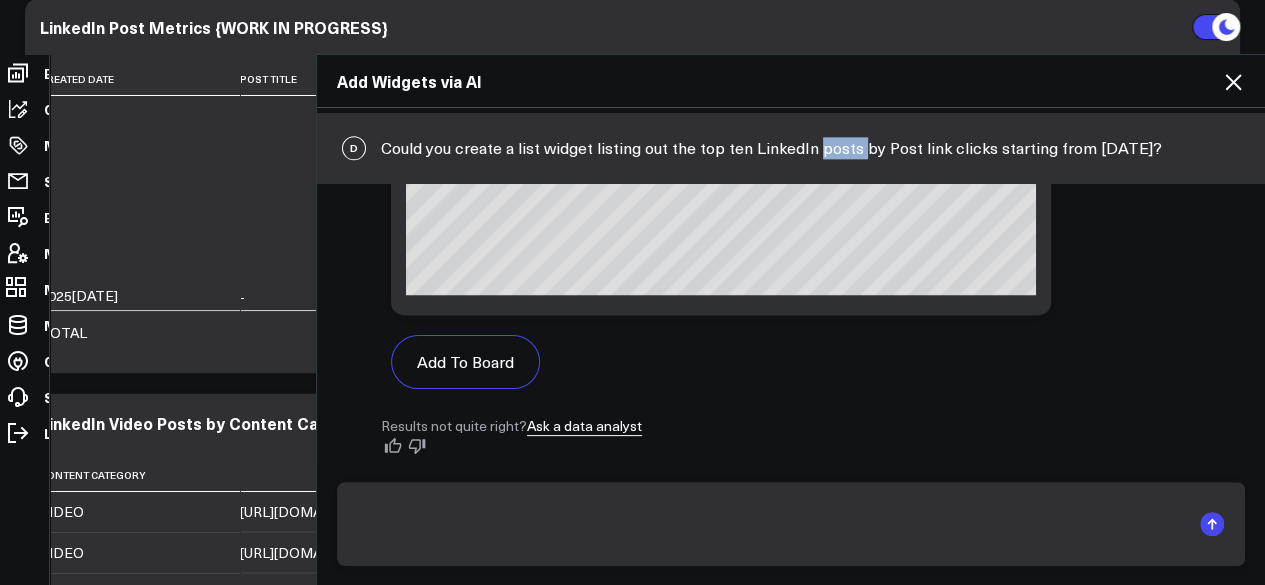 click on "D Could you create a list widget listing out the top ten LinkedIn posts by Post link clicks starting from 01/01/2025?" at bounding box center [791, 148] 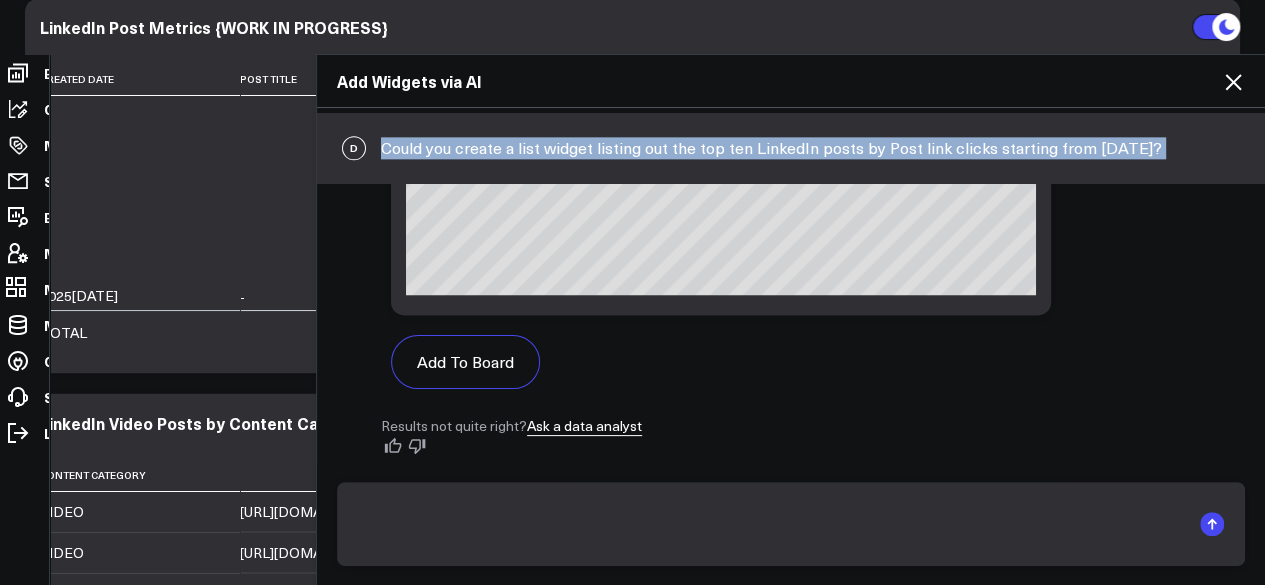 click on "D Could you create a list widget listing out the top ten LinkedIn posts by Post link clicks starting from 01/01/2025?" at bounding box center [791, 148] 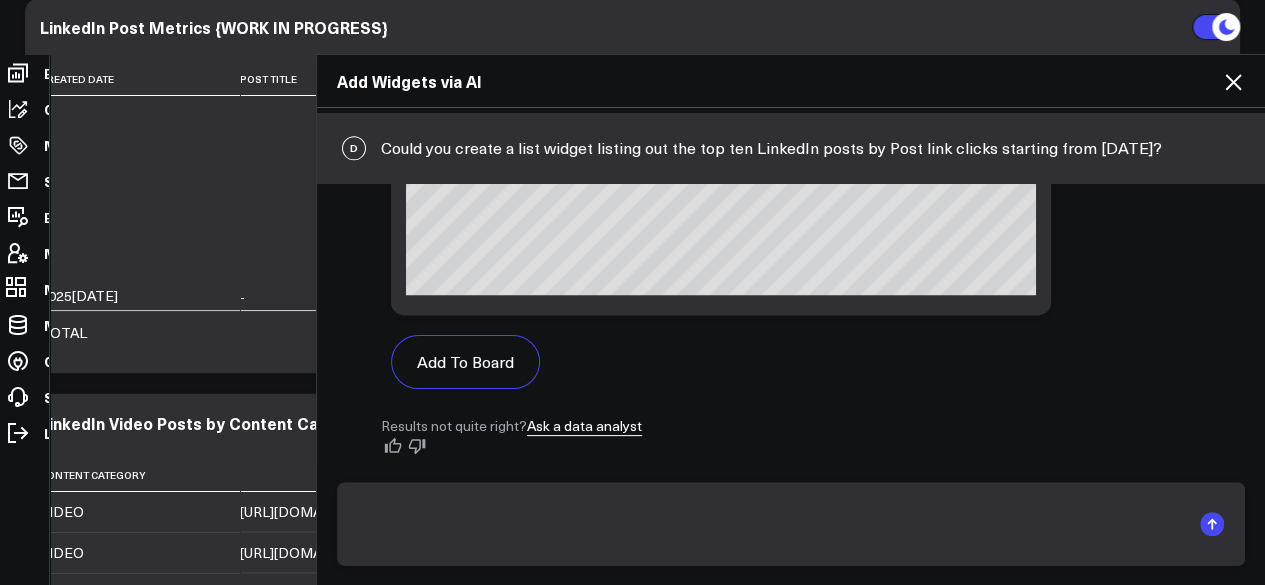 click at bounding box center [774, 524] 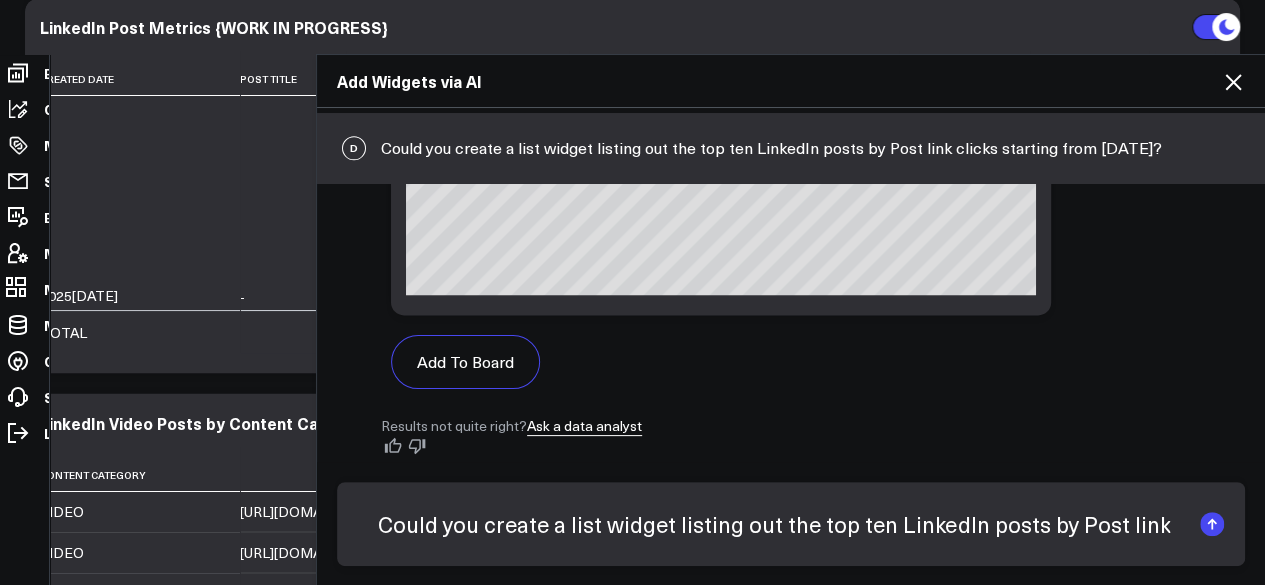 scroll, scrollTop: 0, scrollLeft: 288, axis: horizontal 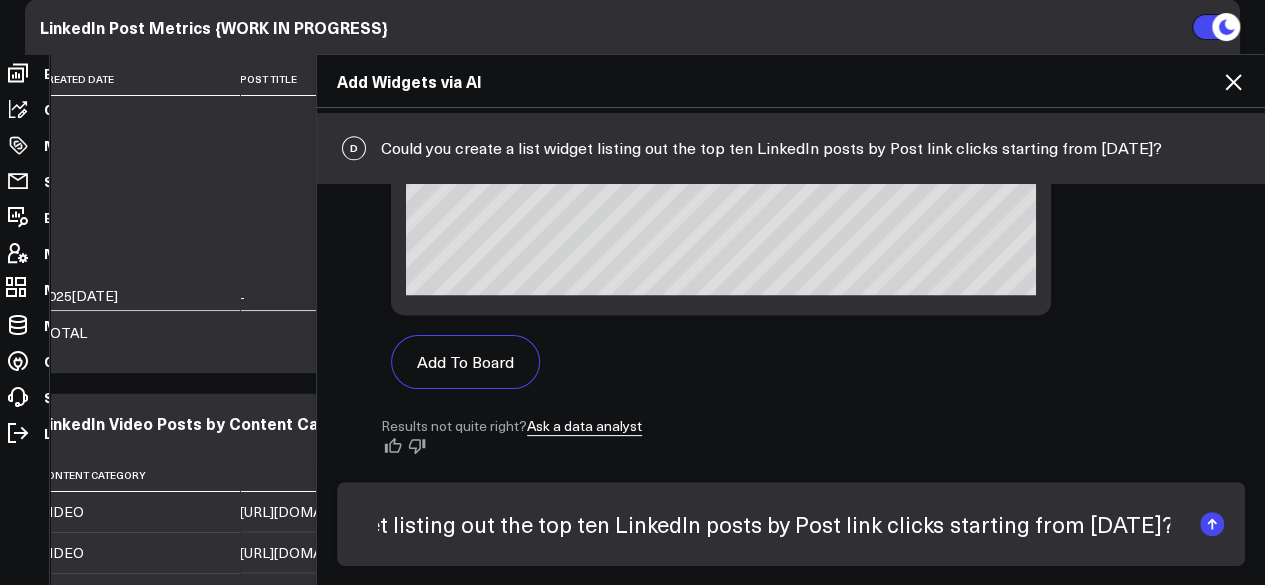 click on "Could you create a list widget listing out the top ten LinkedIn posts by Post link clicks starting from 01/01/2025?" at bounding box center [774, 524] 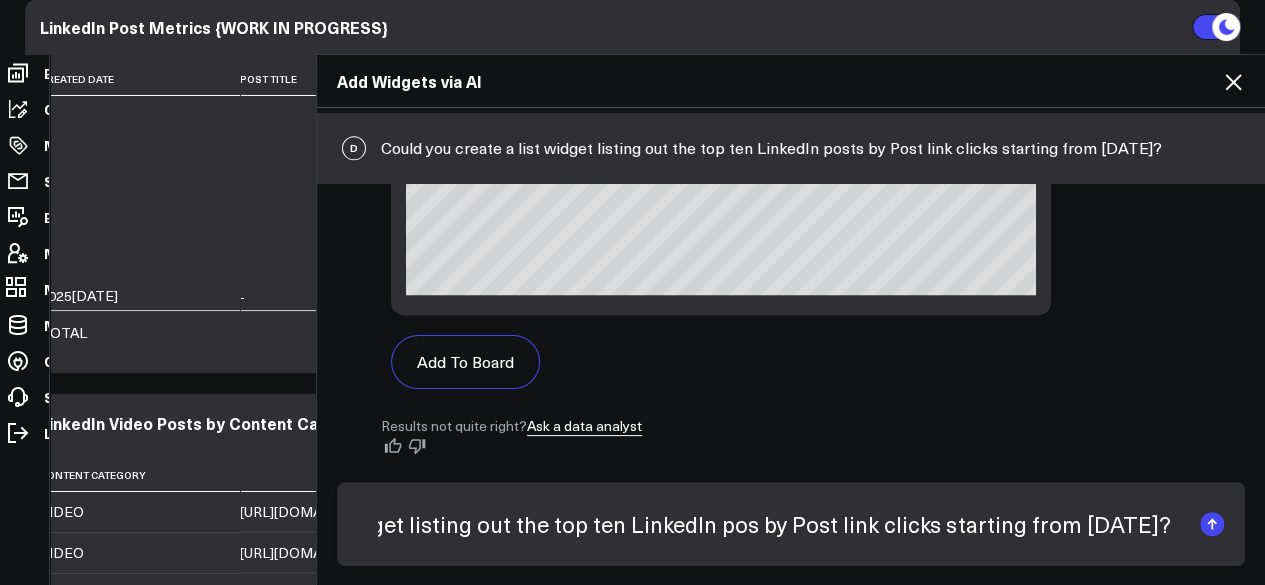 scroll, scrollTop: 0, scrollLeft: 270, axis: horizontal 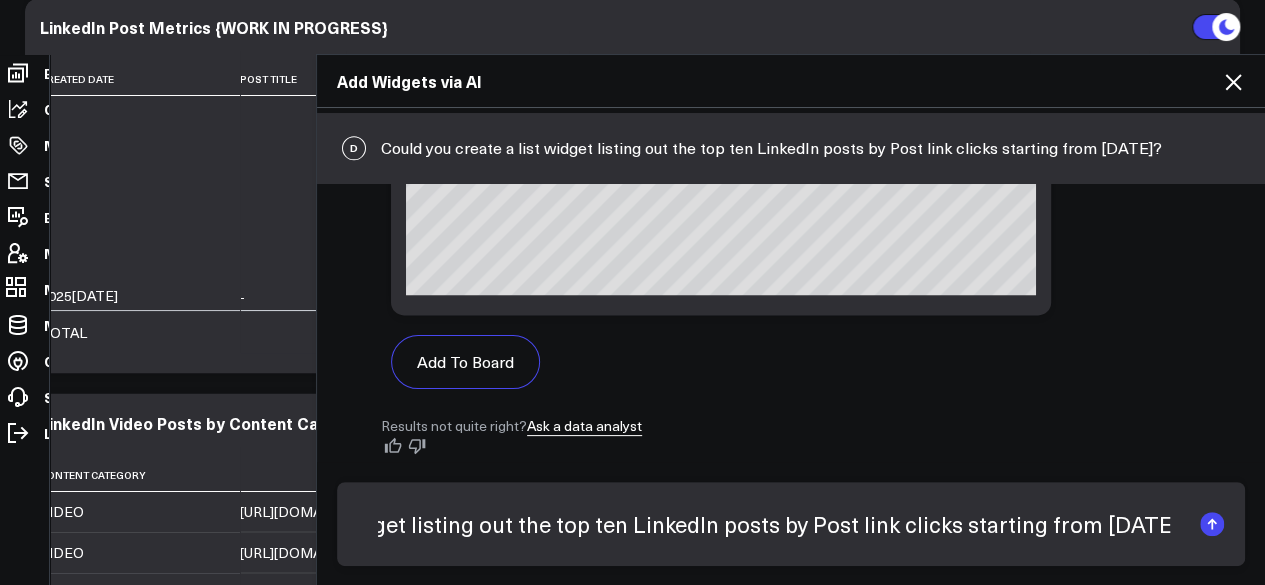 click on "Could you create a list widget listing out the top ten LinkedIn posts by Post link clicks starting from 01/01/2025?" at bounding box center (774, 524) 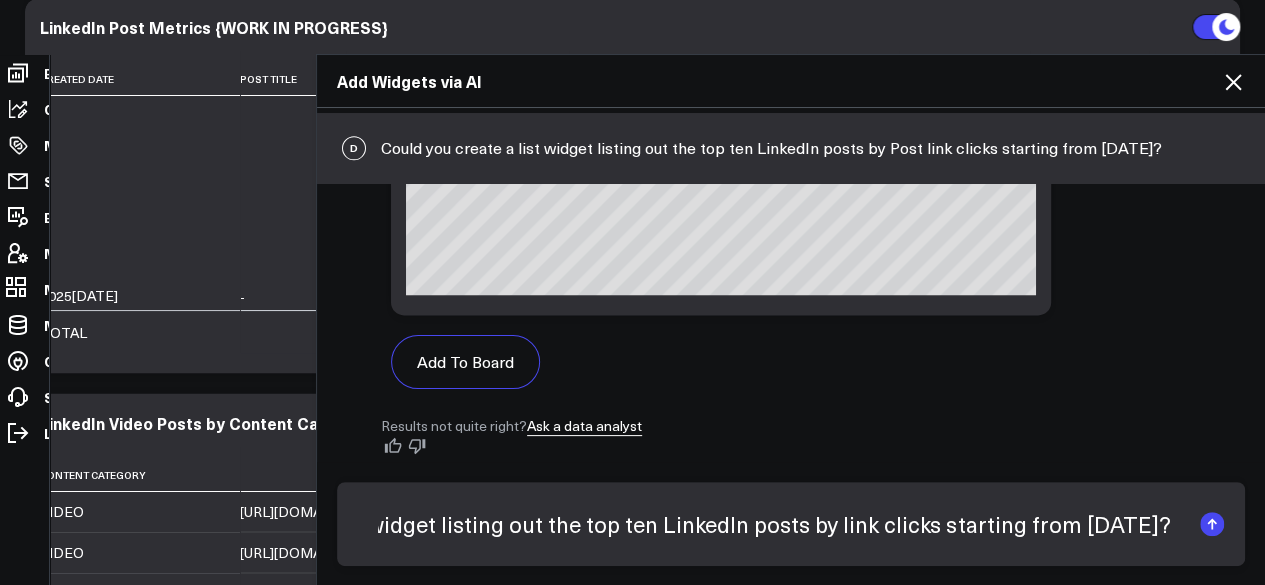 scroll, scrollTop: 0, scrollLeft: 239, axis: horizontal 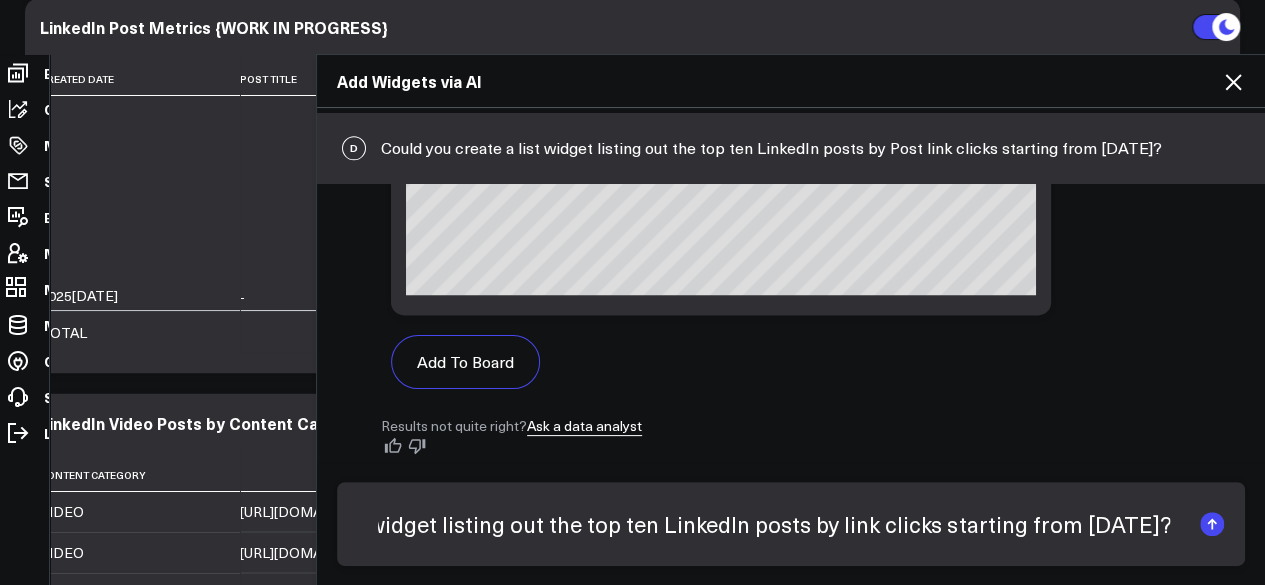 type on "Could you create a list widget listing out the top ten LinkedIn posts by link clicks starting from 01/01/2025?" 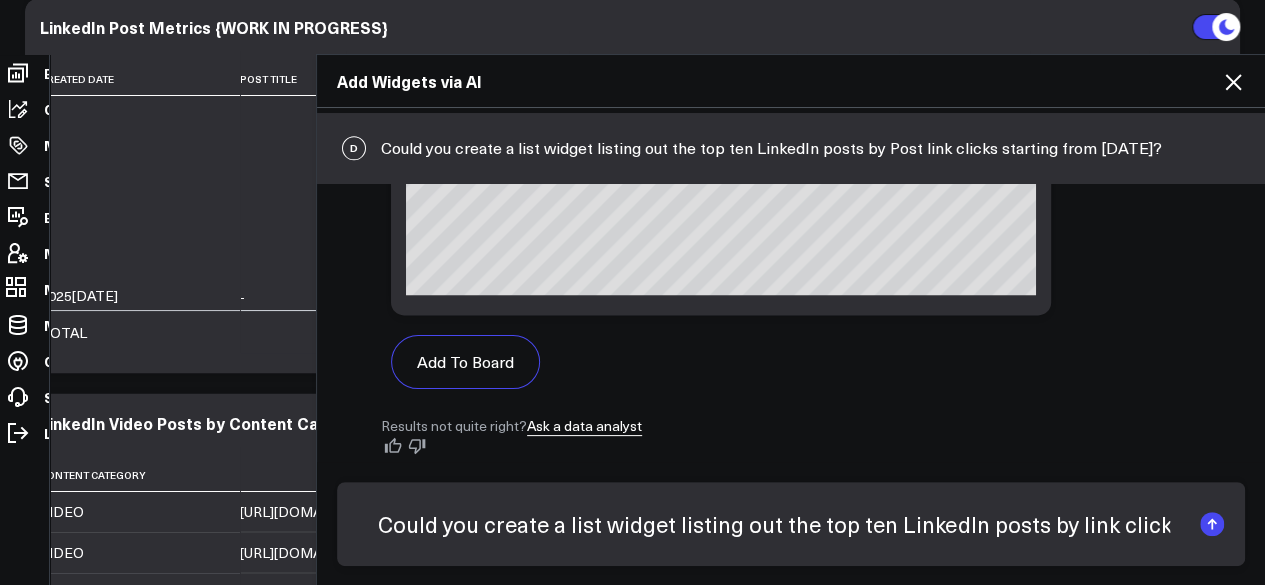 click 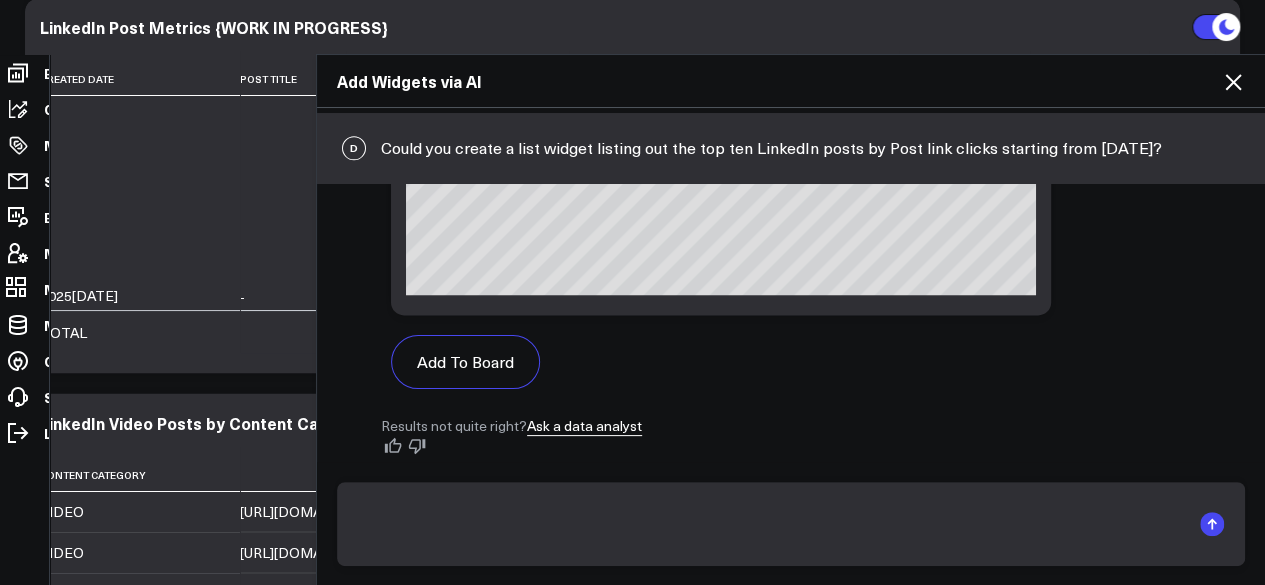 scroll, scrollTop: 1477, scrollLeft: 0, axis: vertical 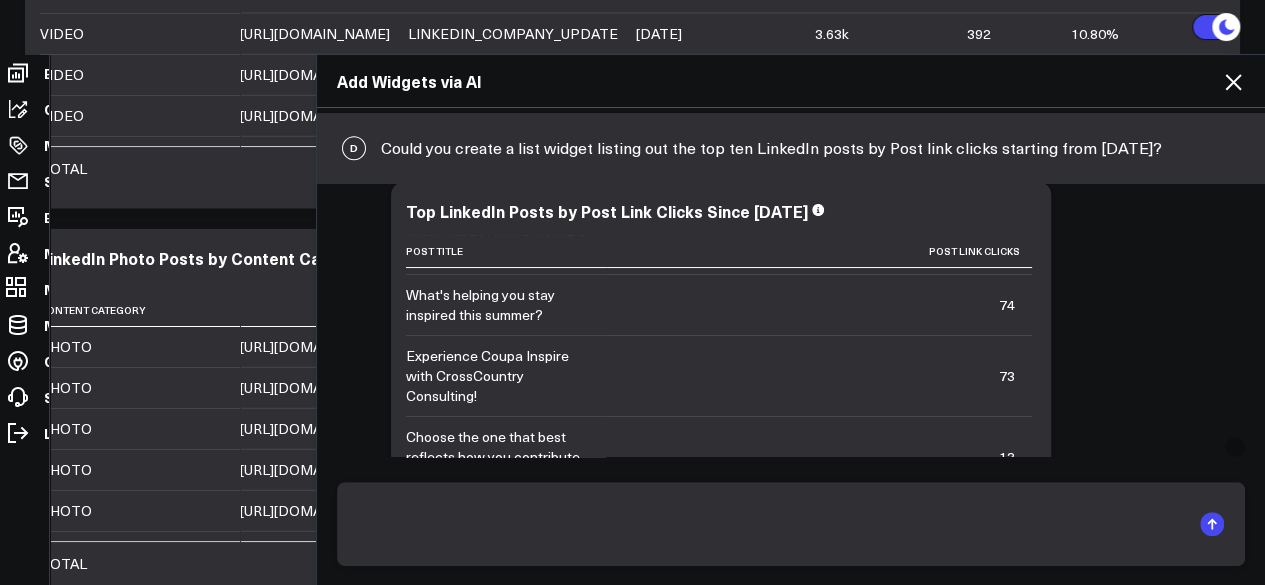 click 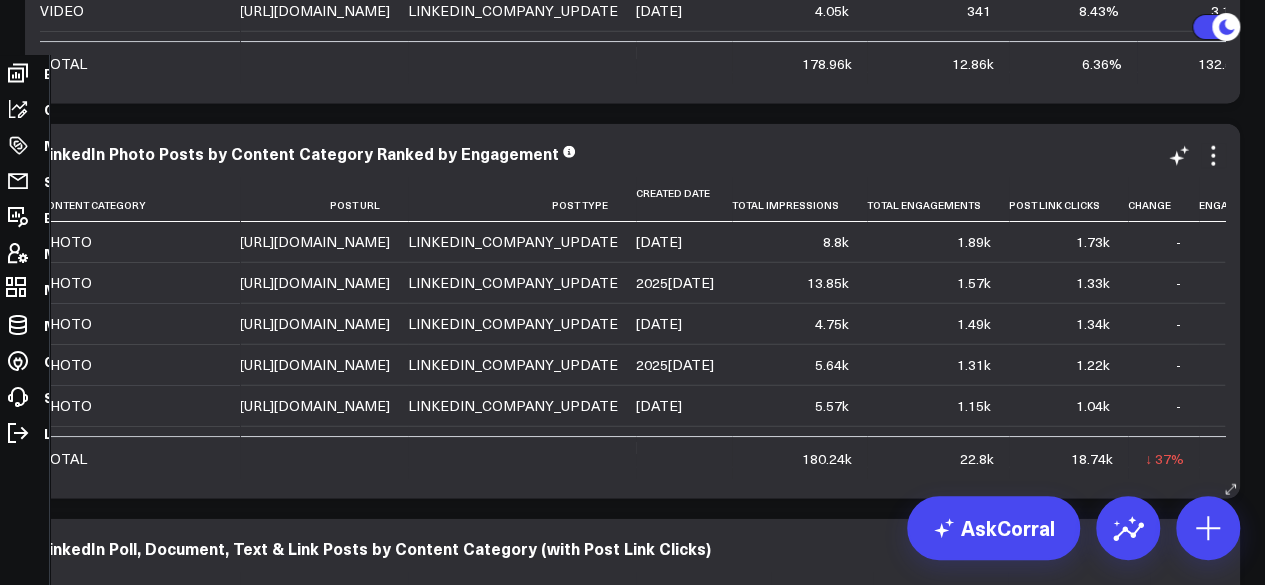 scroll, scrollTop: 2437, scrollLeft: 0, axis: vertical 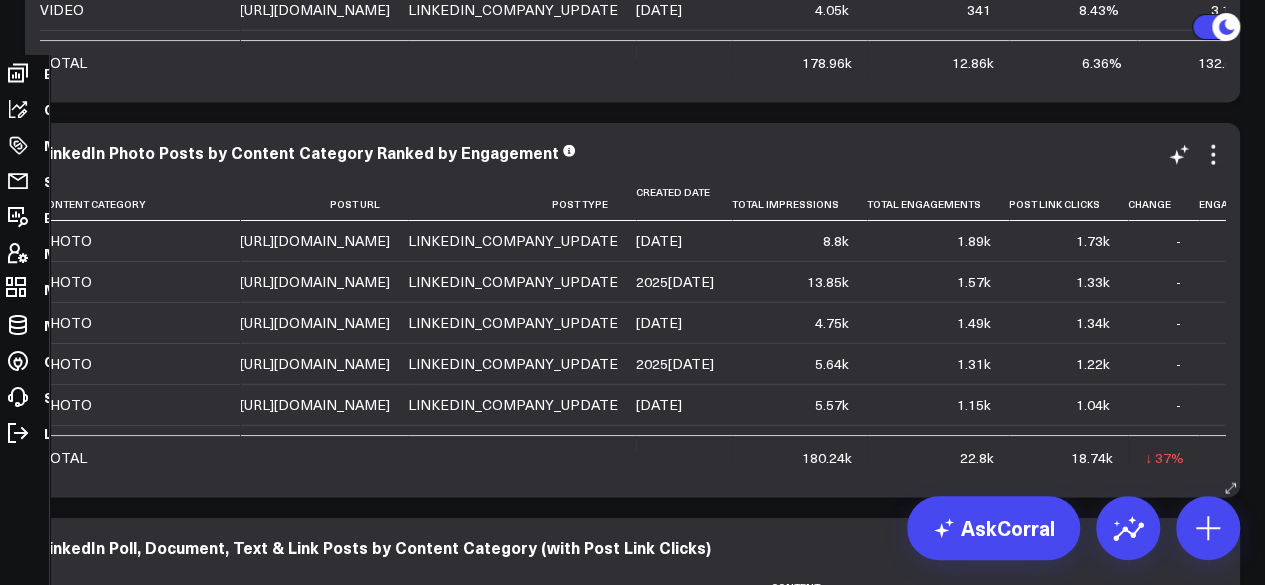 click on "https://linkedin.com/feed/update/urn:li:ugcPost:7285029921276461057" at bounding box center (315, 241) 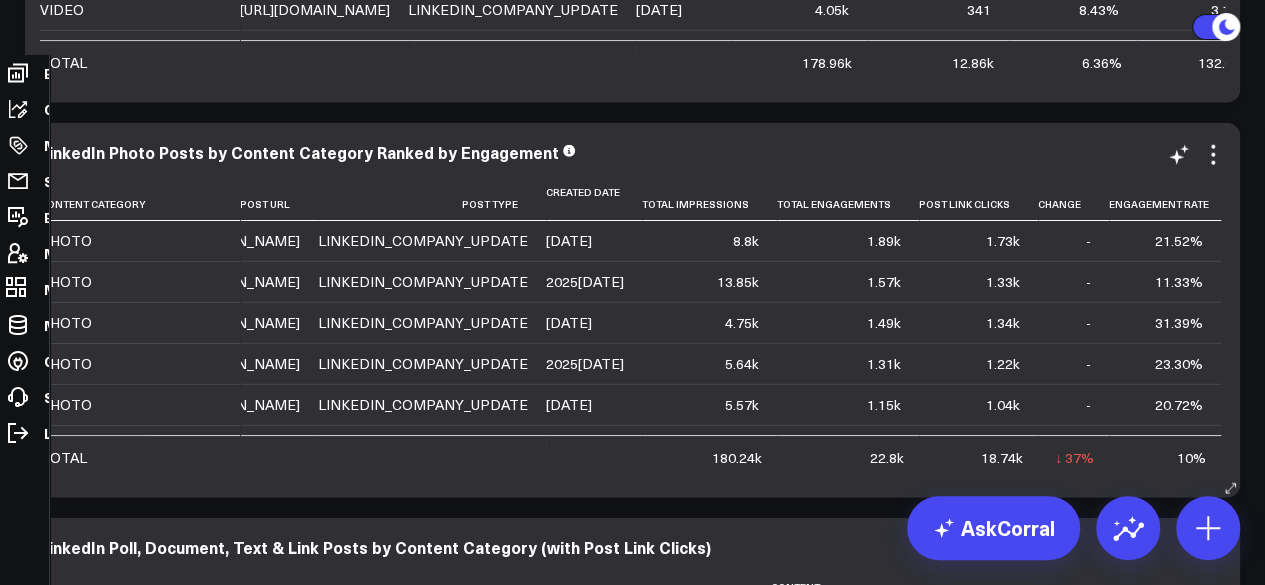 scroll, scrollTop: 0, scrollLeft: 325, axis: horizontal 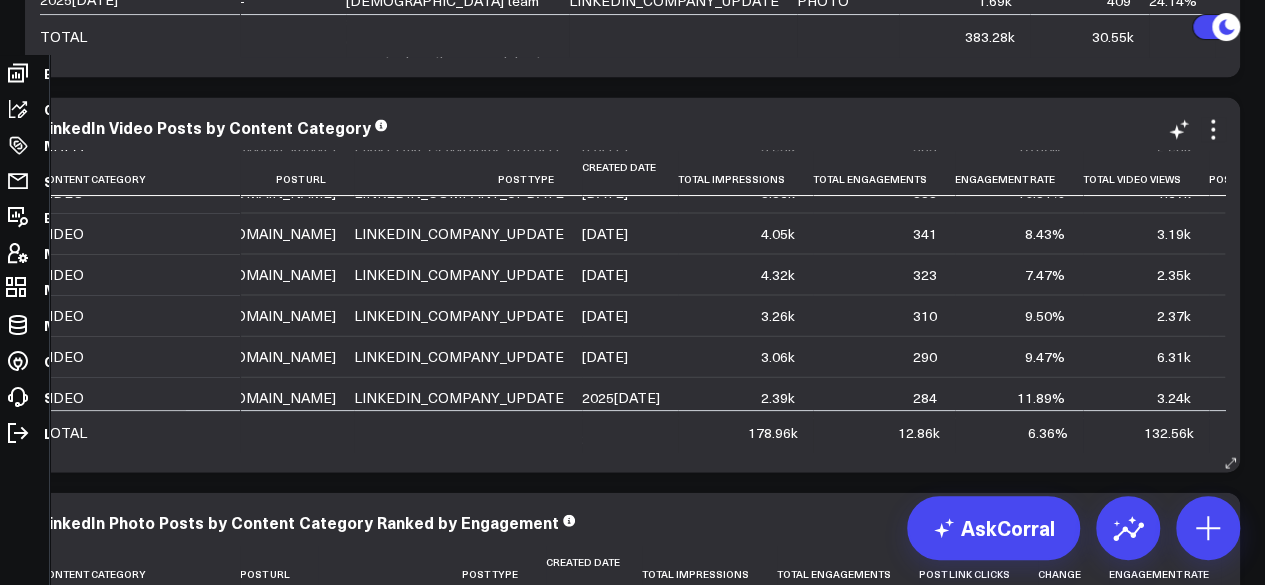click on "https://linkedin.com/feed/update/urn:li:ugcPost:7348352110675054592" at bounding box center (261, 193) 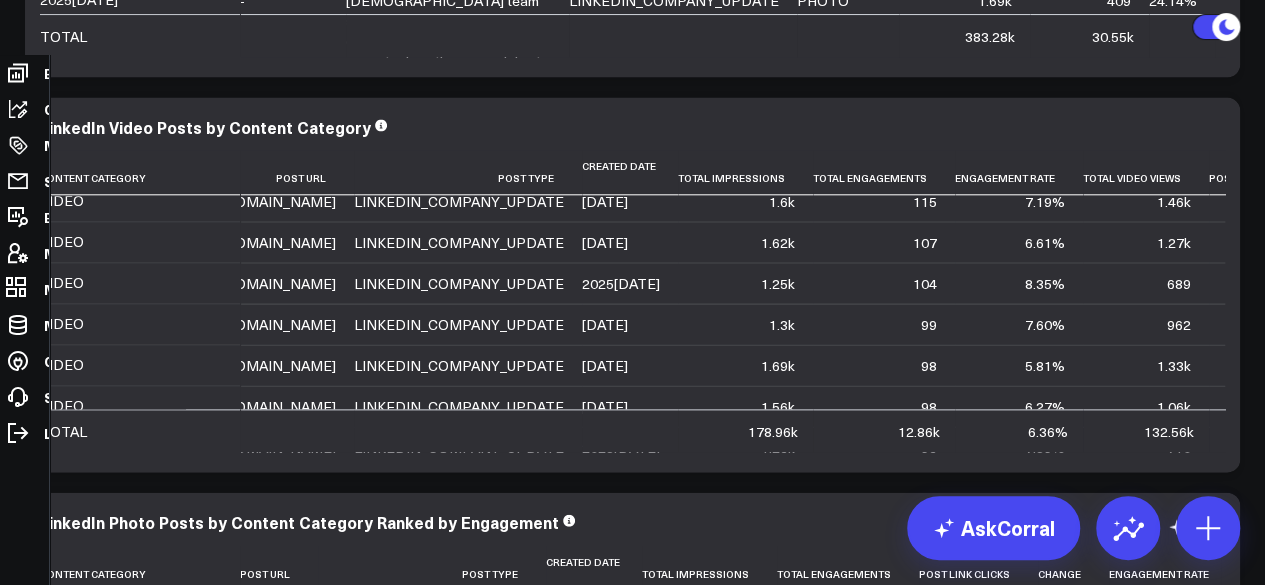 scroll, scrollTop: 1168, scrollLeft: 54, axis: both 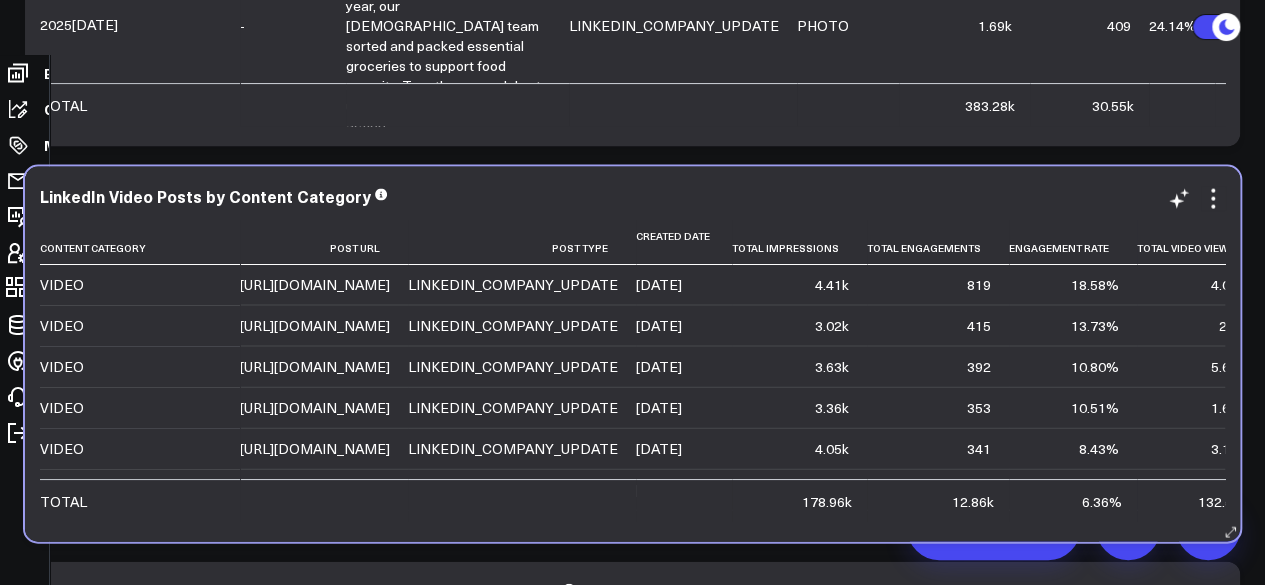 click on "https://linkedin.com/feed/update/urn:li:ugcPost:7312836449408610305" at bounding box center [324, 285] 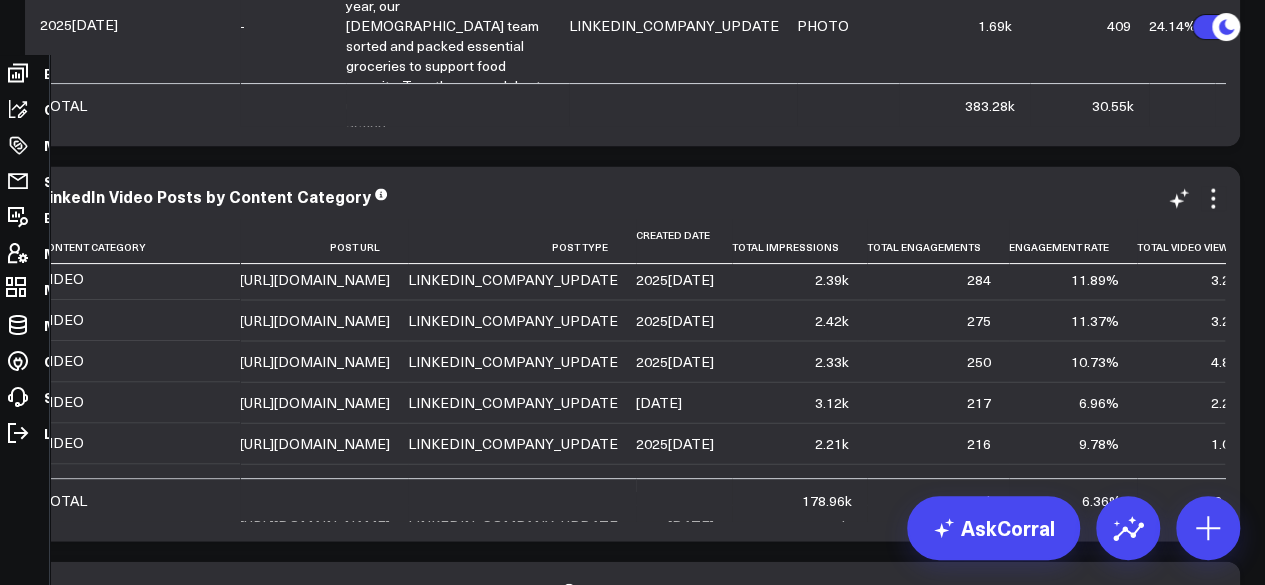 scroll, scrollTop: 343, scrollLeft: 0, axis: vertical 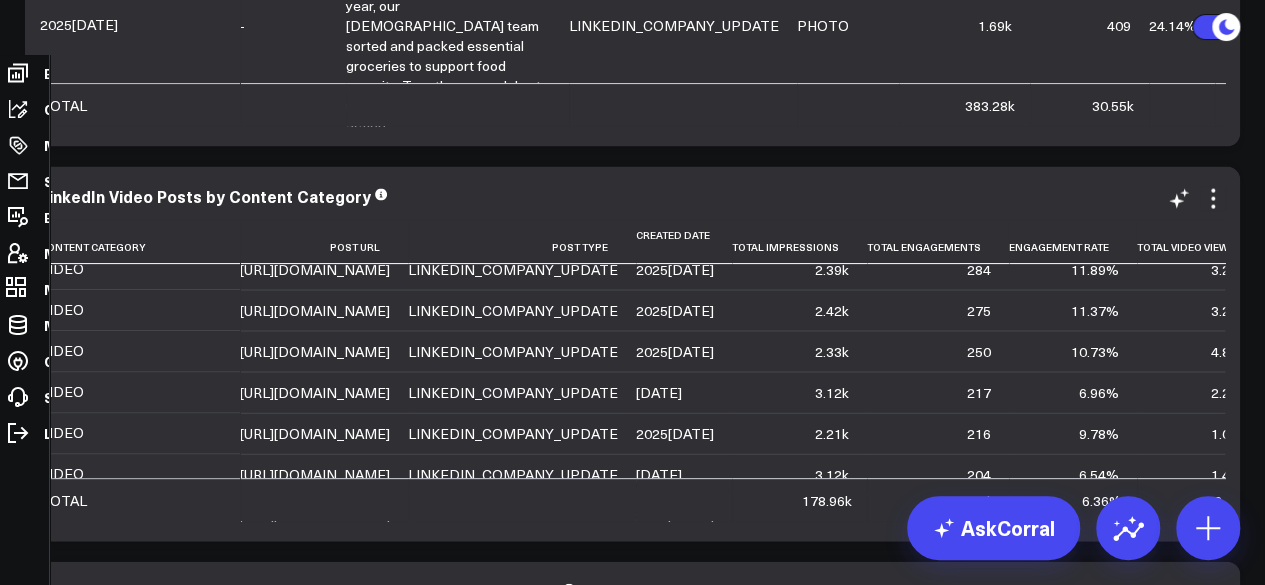 click on "https://linkedin.com/feed/update/urn:li:ugcPost:7344372702633213952" at bounding box center [324, 187] 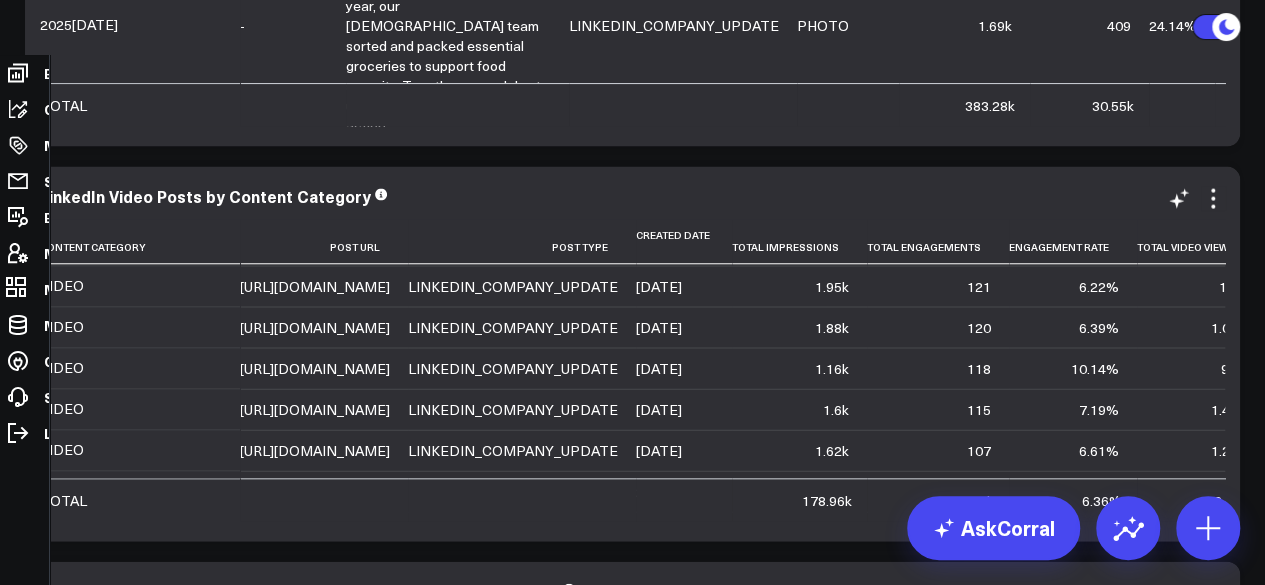 scroll, scrollTop: 1091, scrollLeft: 0, axis: vertical 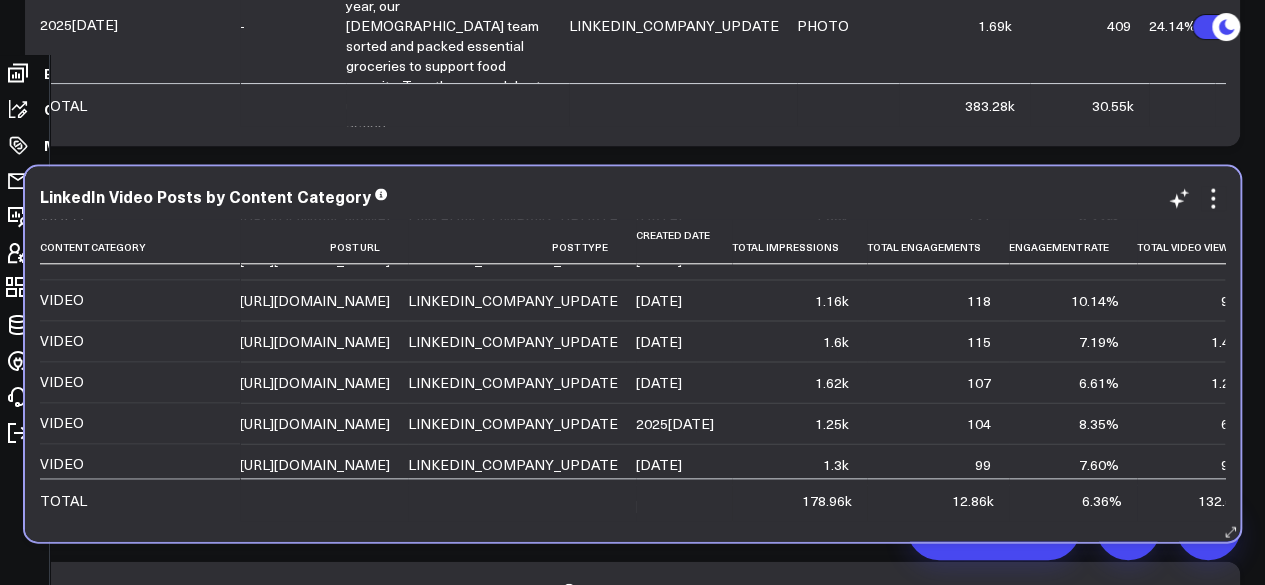 click on "https://linkedin.com/feed/update/urn:li:ugcPost:7329155469485211649" at bounding box center (324, -69) 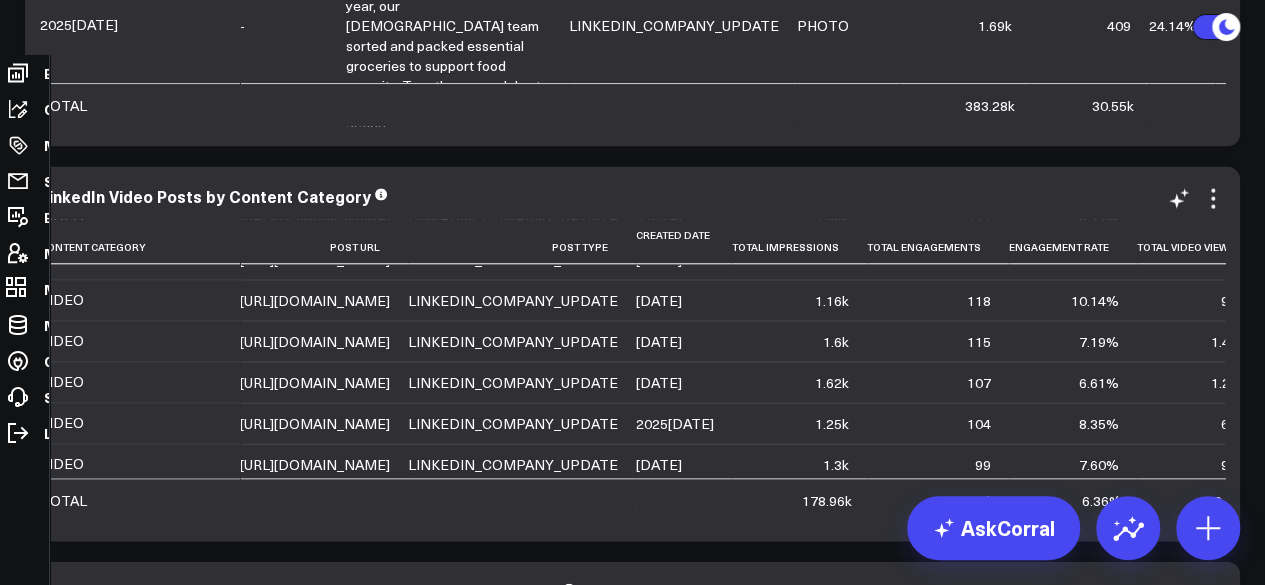 click on "https://linkedin.com/feed/update/urn:li:ugcPost:7329155469485211649" at bounding box center (324, -69) 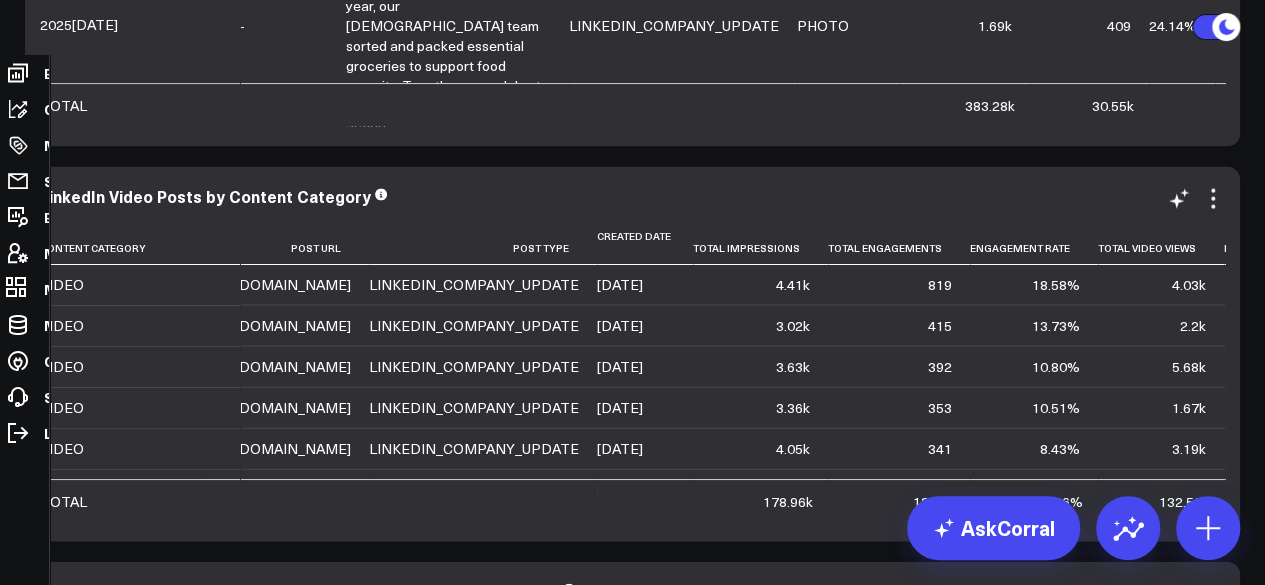 scroll, scrollTop: 0, scrollLeft: 37, axis: horizontal 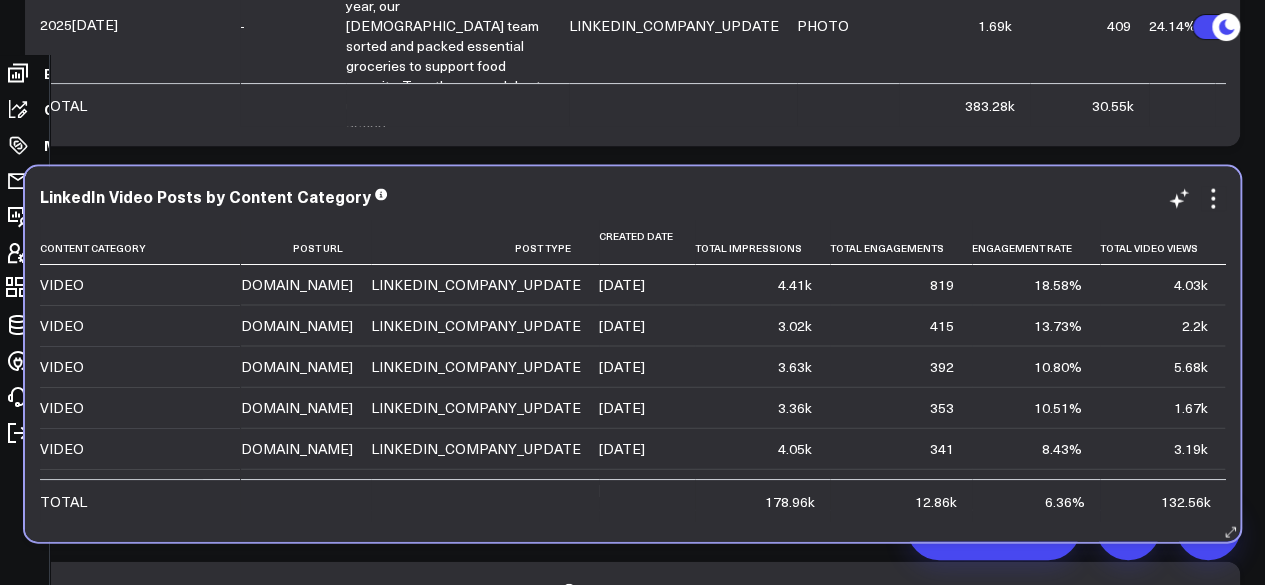 click on "https://linkedin.com/feed/update/urn:li:ugcPost:7312836449408610305" at bounding box center (278, 285) 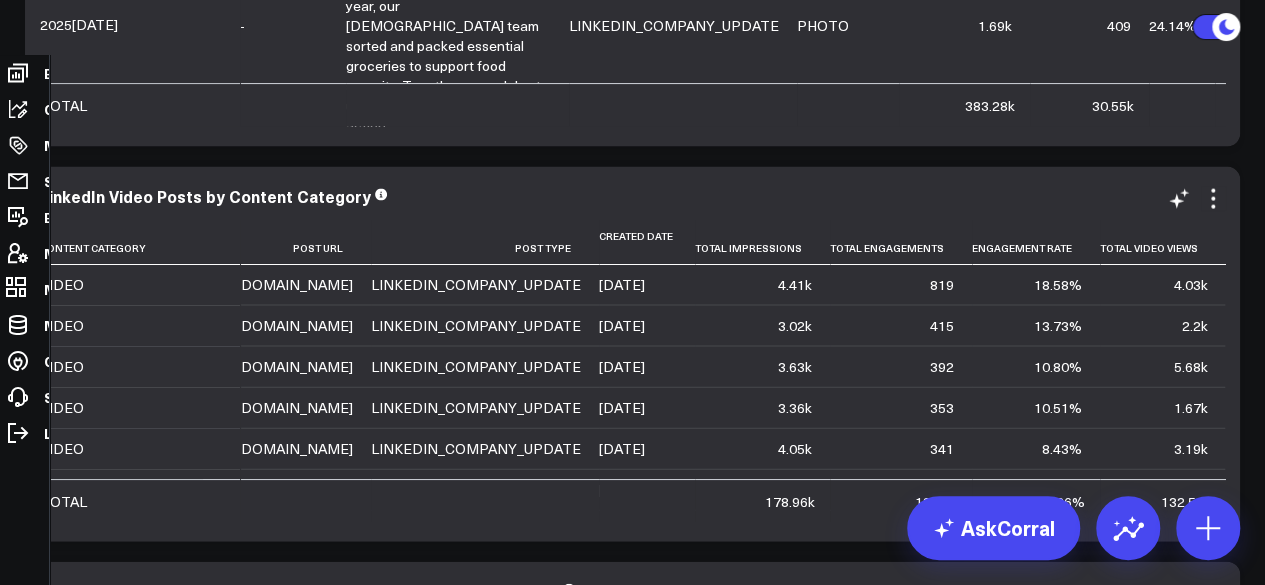 scroll, scrollTop: 0, scrollLeft: 0, axis: both 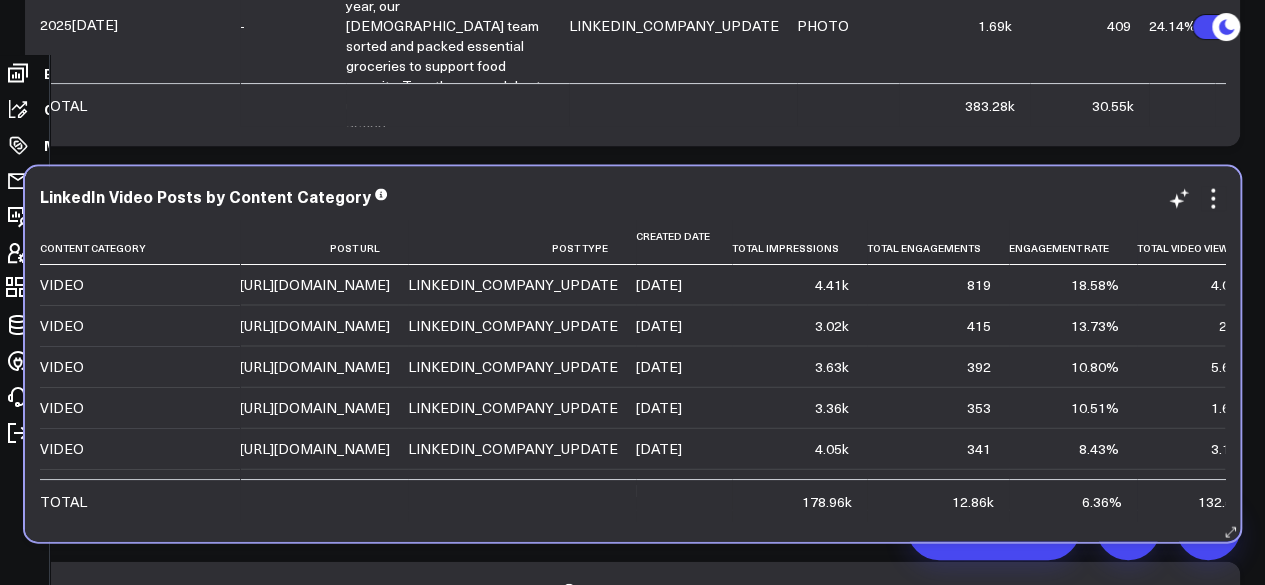 click on "https://linkedin.com/feed/update/urn:li:ugcPost:7312836449408610305" at bounding box center (315, 285) 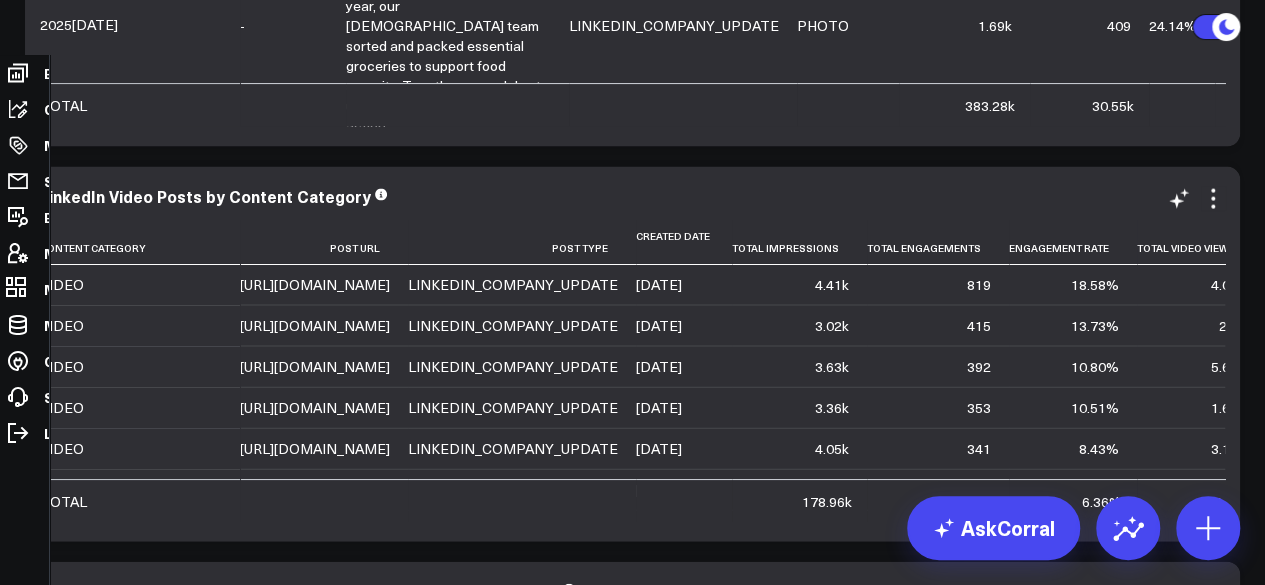 click on "https://linkedin.com/feed/update/urn:li:ugcPost:7312836449408610305" at bounding box center [315, 285] 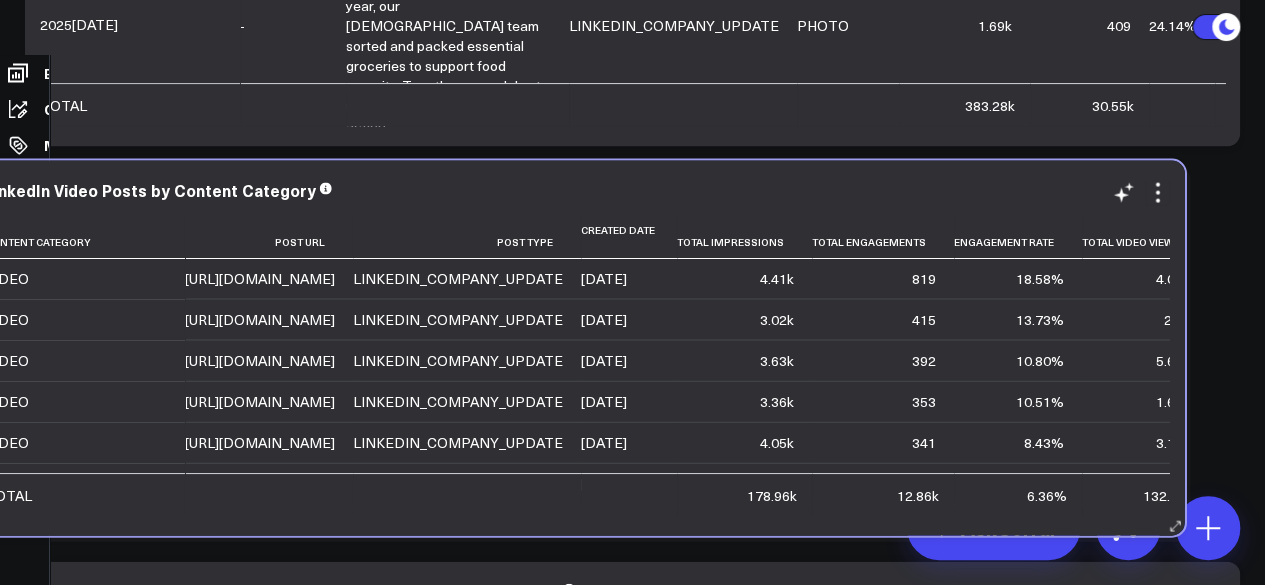 click on "https://linkedin.com/feed/update/urn:li:ugcPost:7312836449408610305" at bounding box center [269, 279] 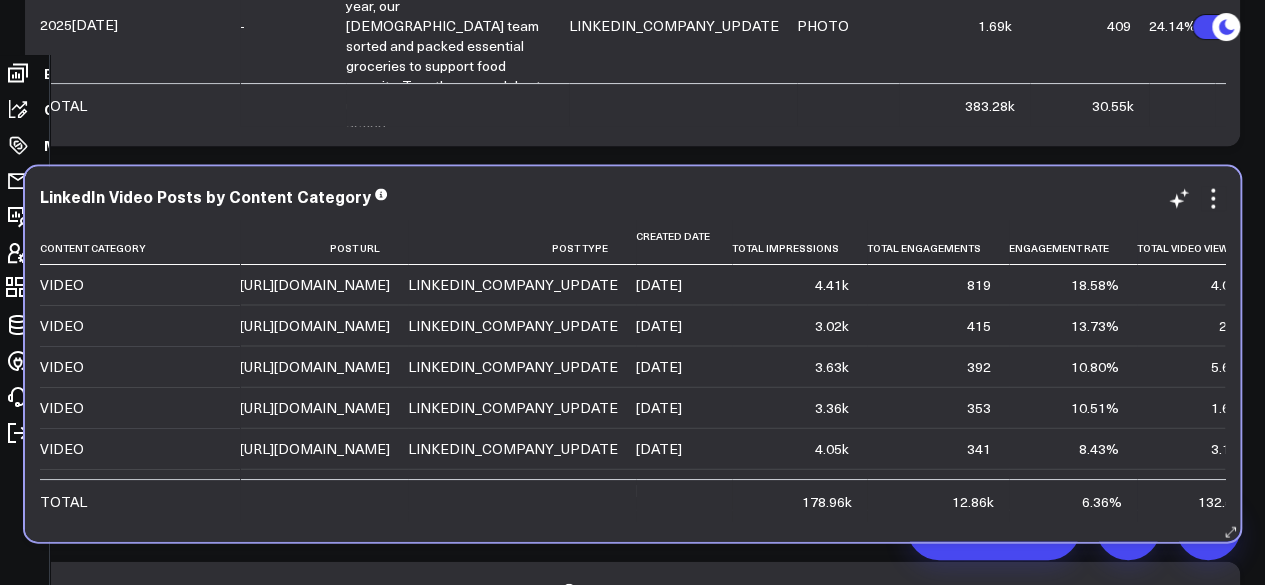click on "VIDEO" at bounding box center (62, 285) 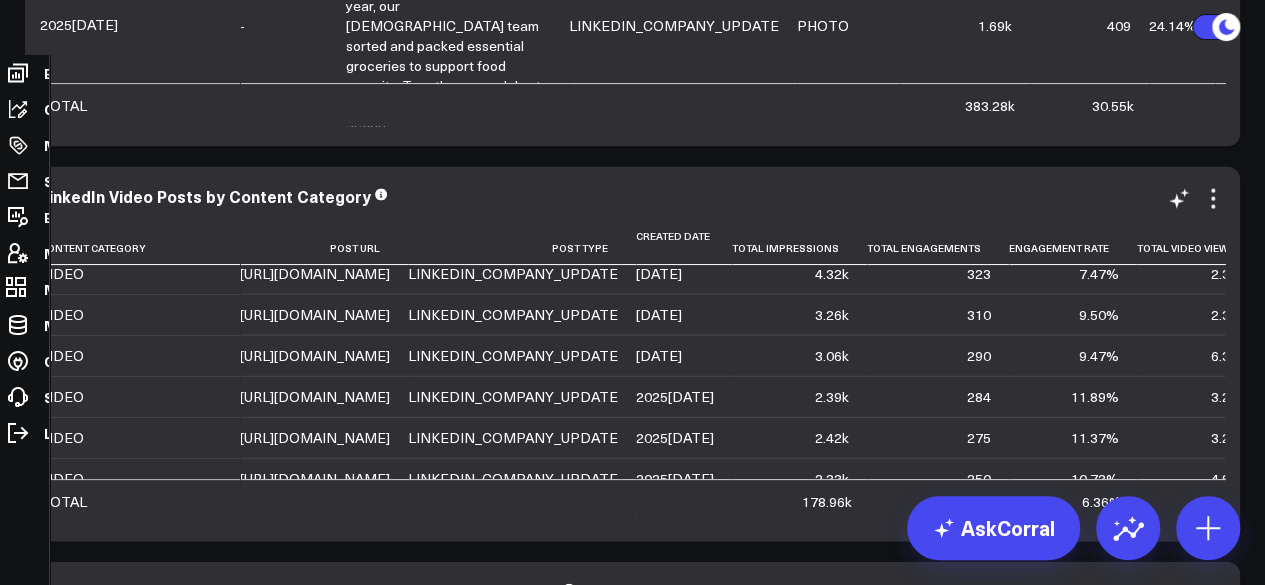 scroll, scrollTop: 235, scrollLeft: 0, axis: vertical 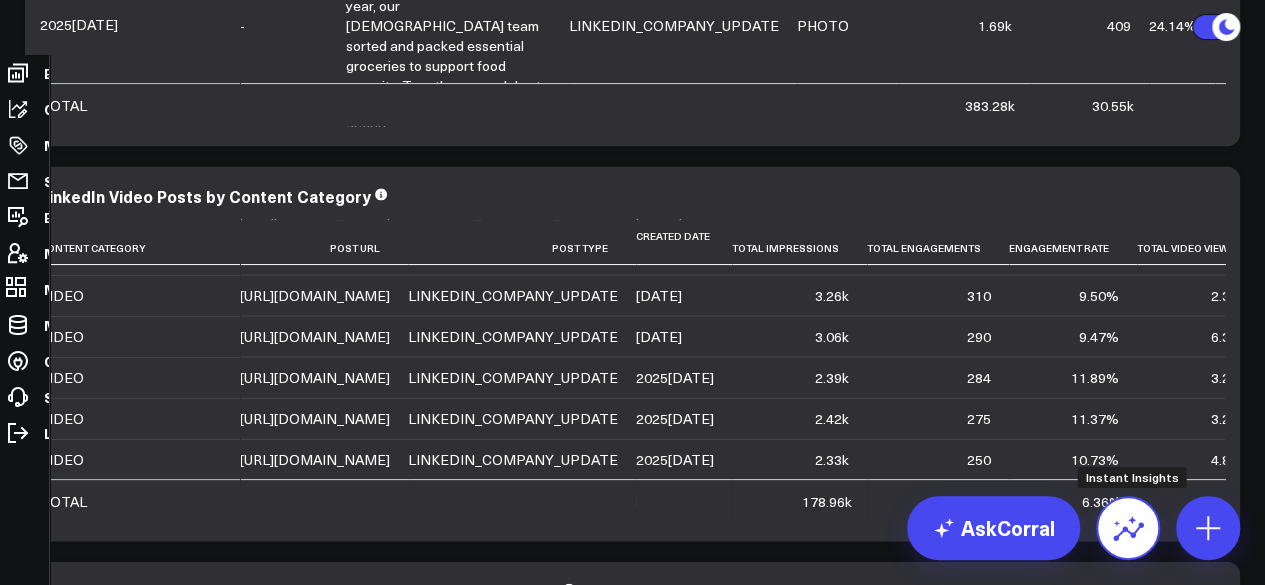 click 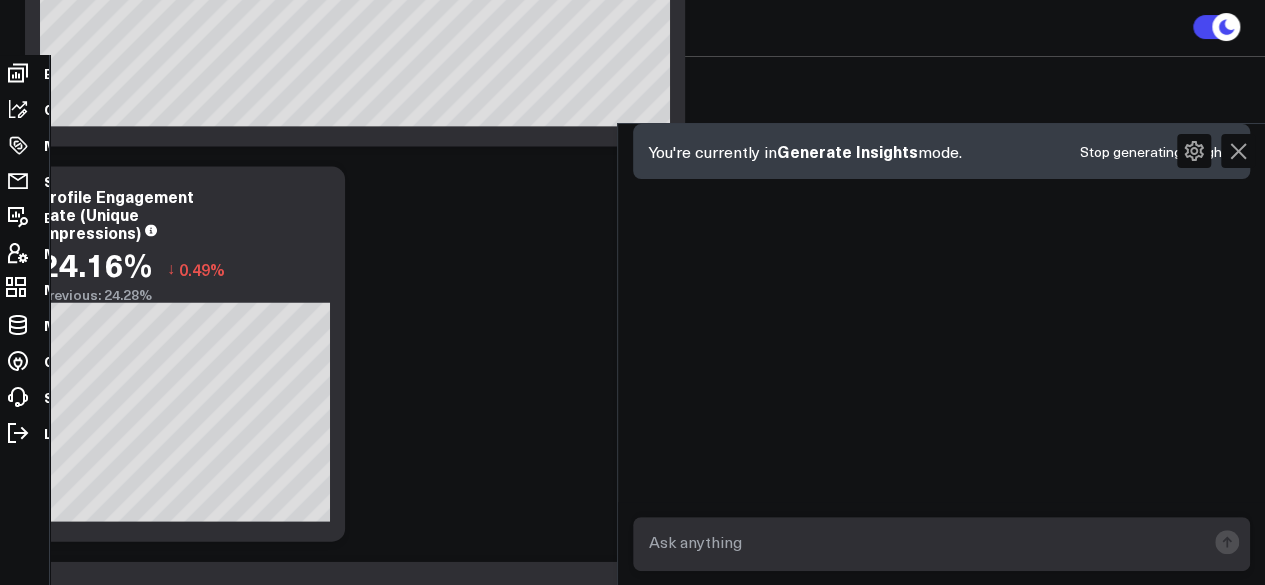 scroll, scrollTop: 1220, scrollLeft: 0, axis: vertical 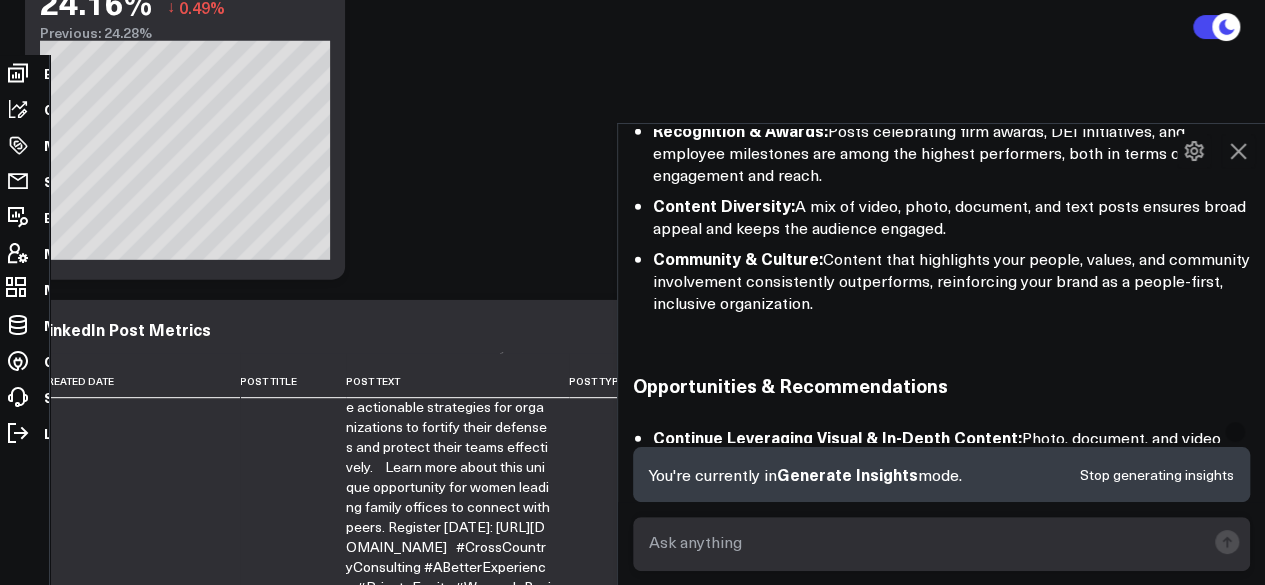 click at bounding box center (942, 544) 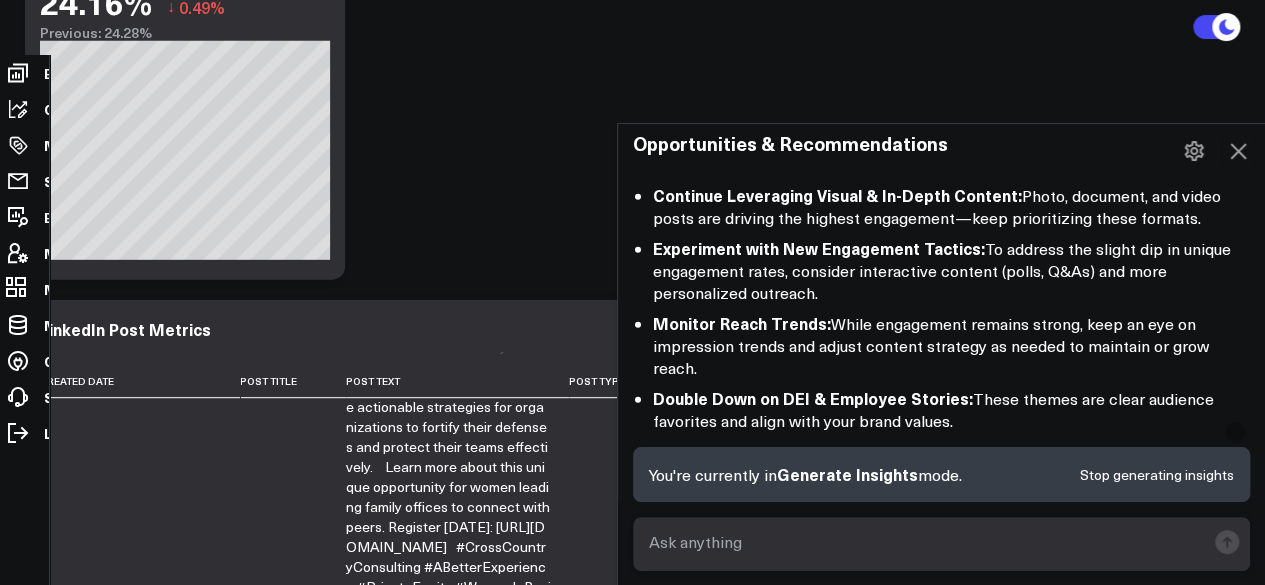 scroll, scrollTop: 2696, scrollLeft: 0, axis: vertical 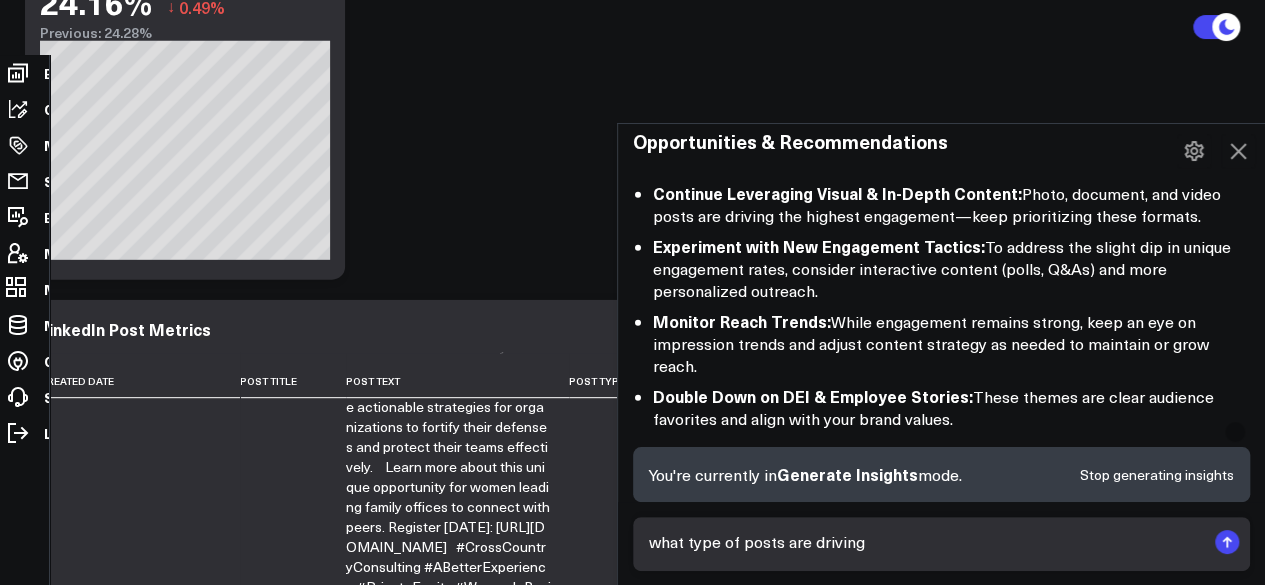 click on "what type of posts are driving" at bounding box center [925, 542] 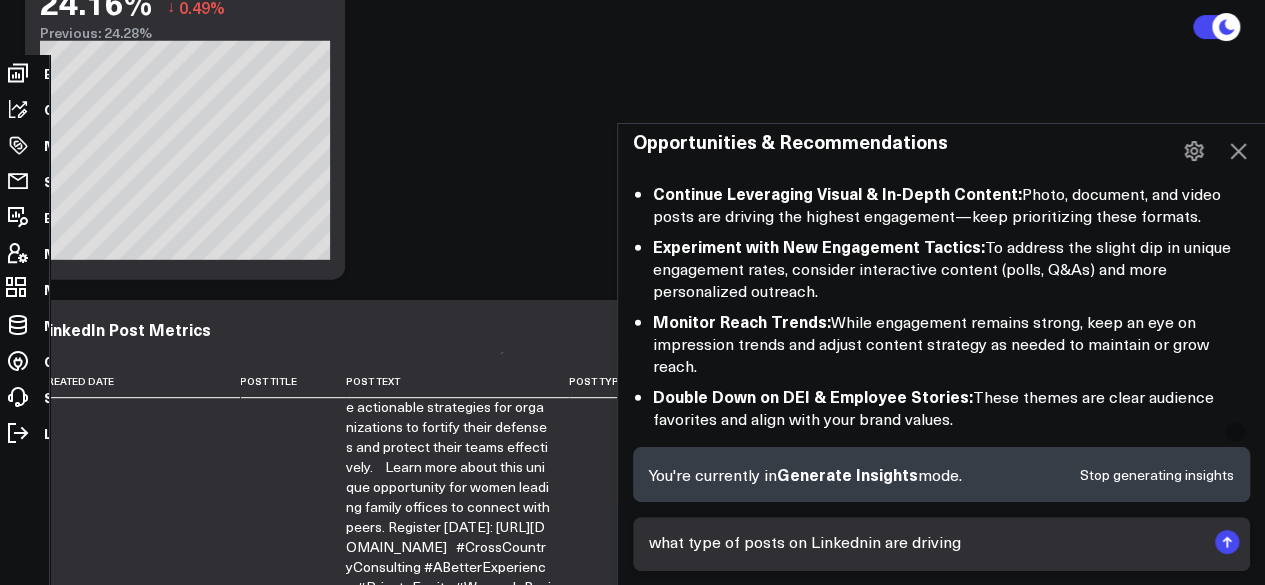 click on "what type of posts on Linkednin are driving" at bounding box center [925, 542] 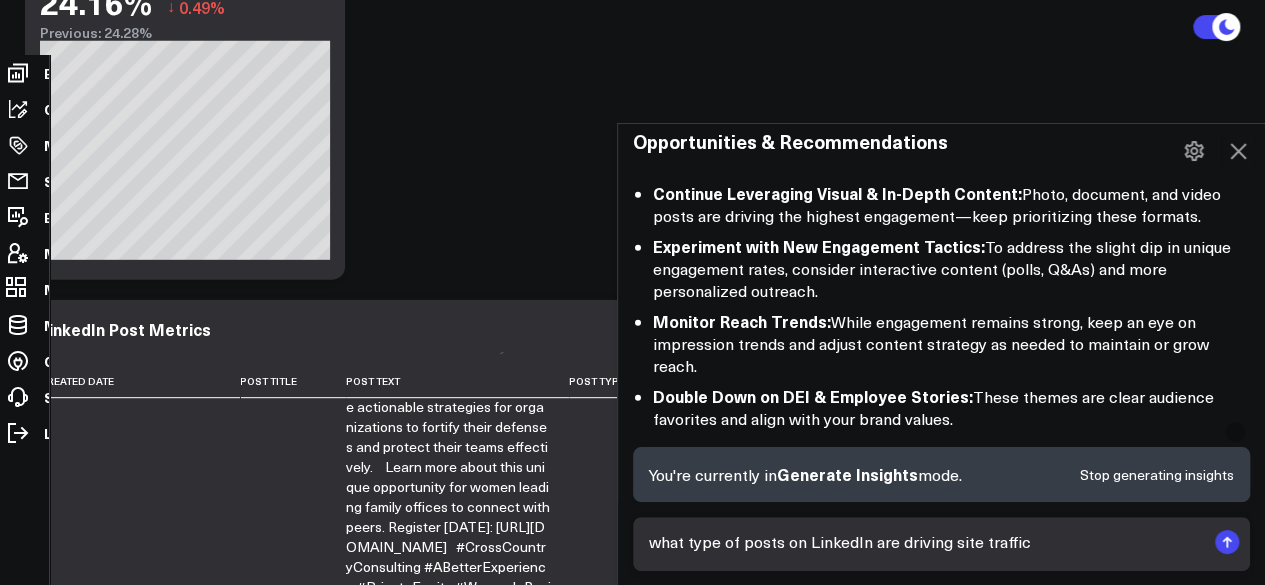 type on "what type of posts on LinkedIn are driving site traffic" 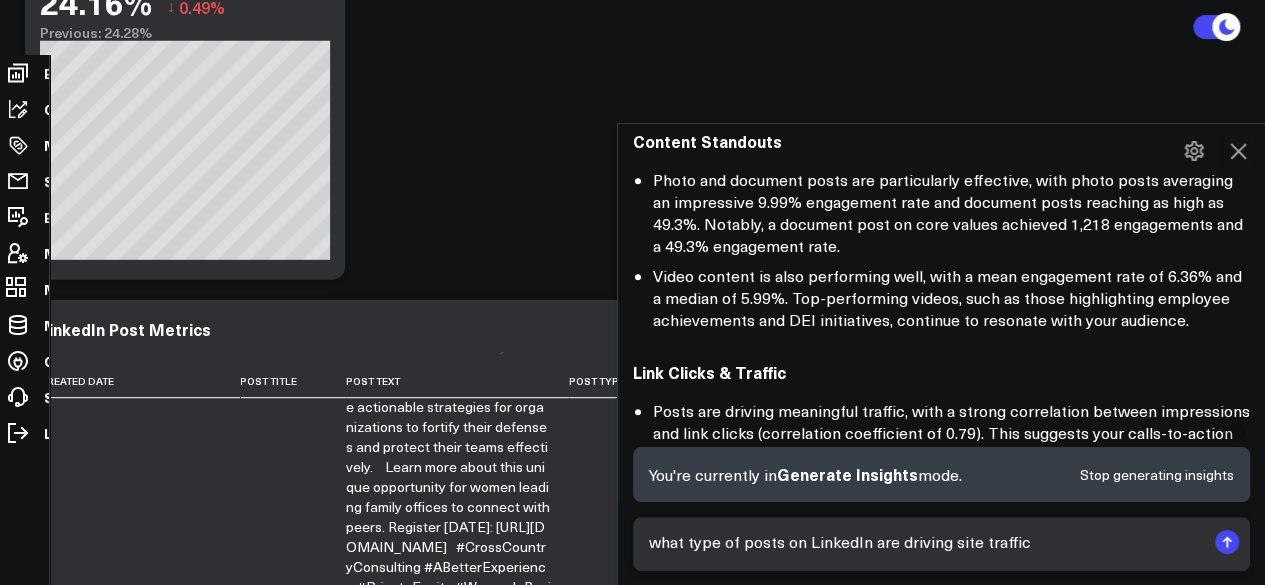 scroll, scrollTop: 160, scrollLeft: 0, axis: vertical 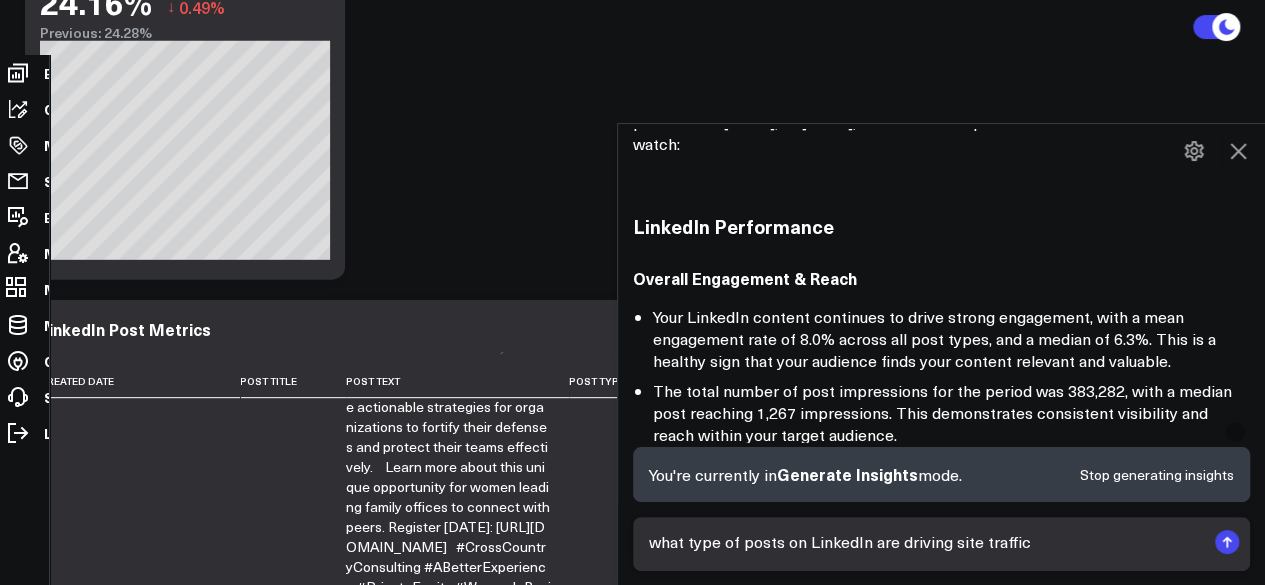 click 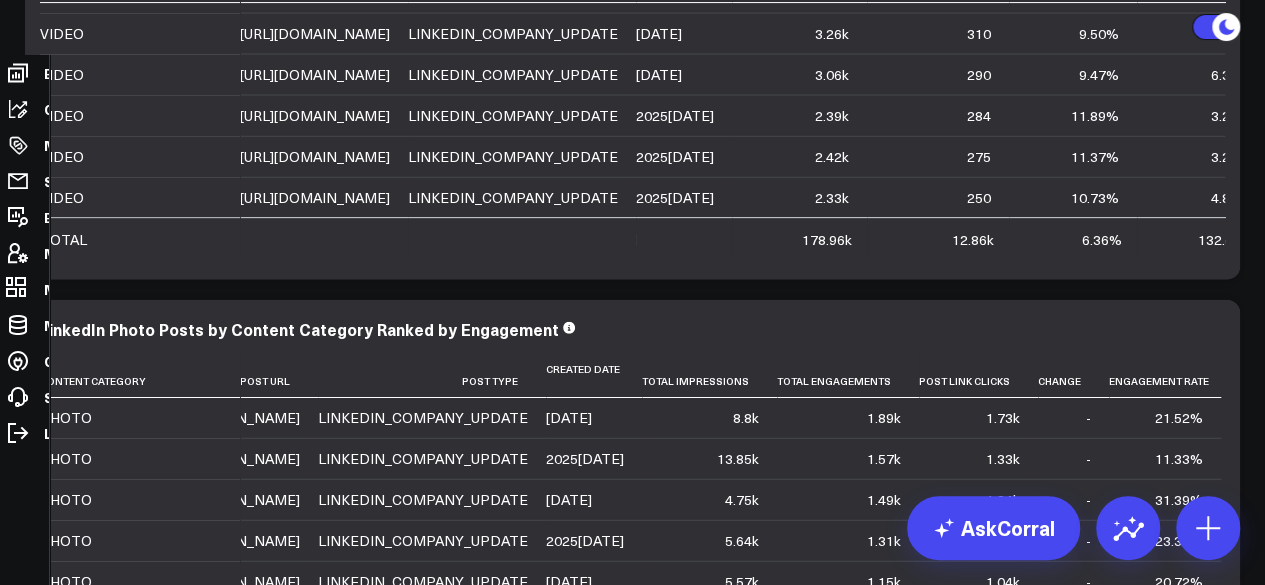 scroll, scrollTop: 608, scrollLeft: 0, axis: vertical 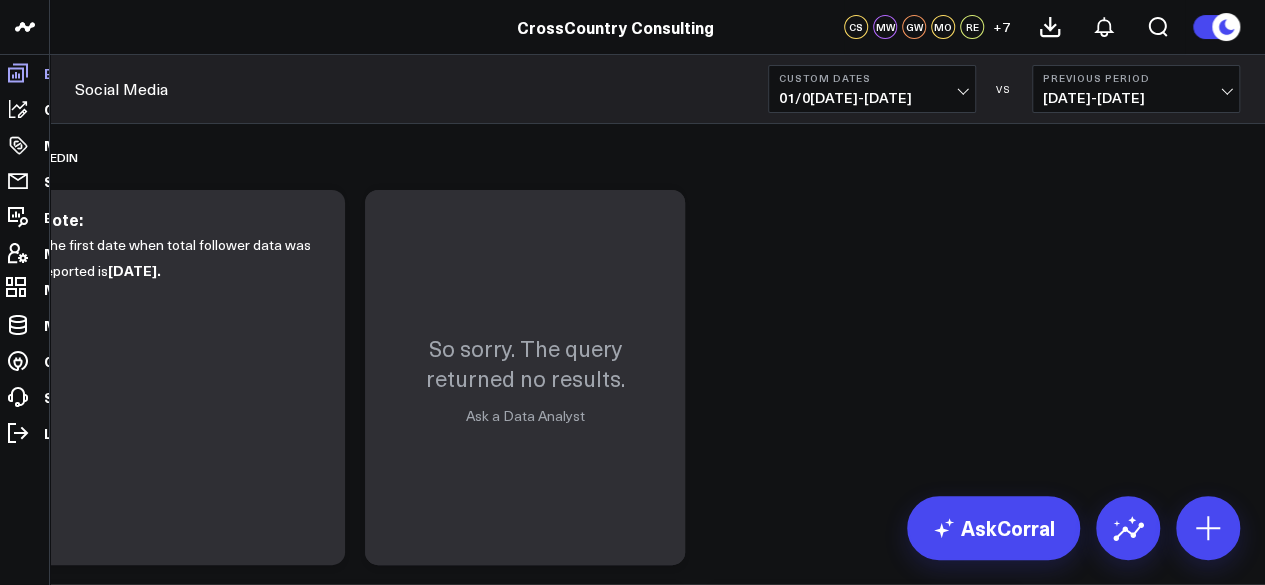click on "Boards" at bounding box center [24, 73] 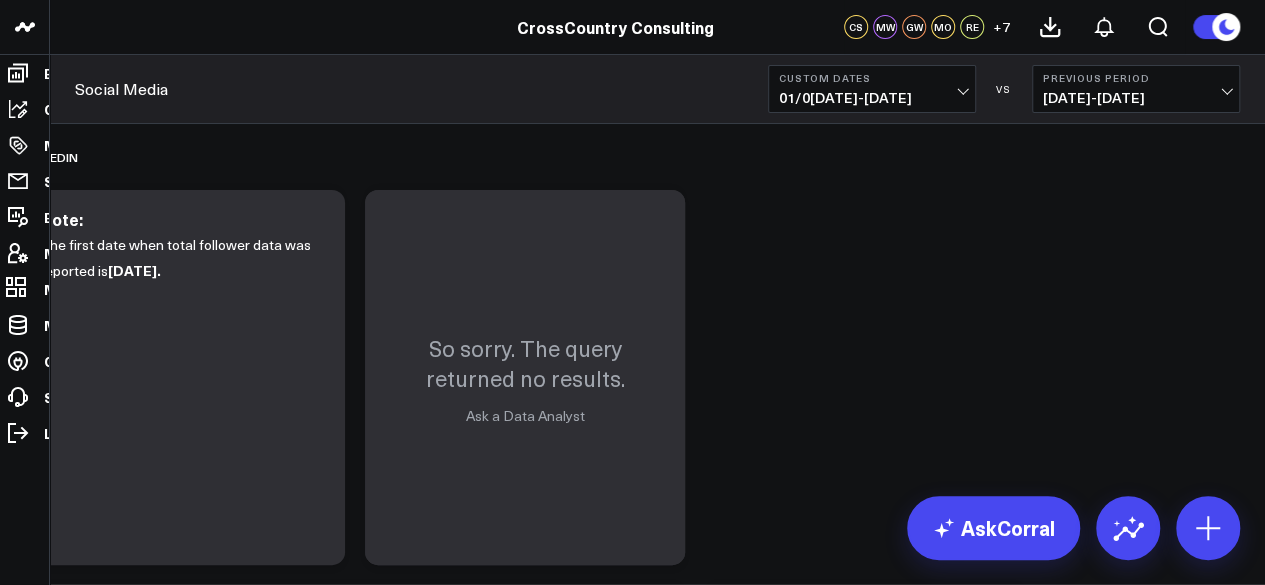scroll, scrollTop: 564, scrollLeft: 0, axis: vertical 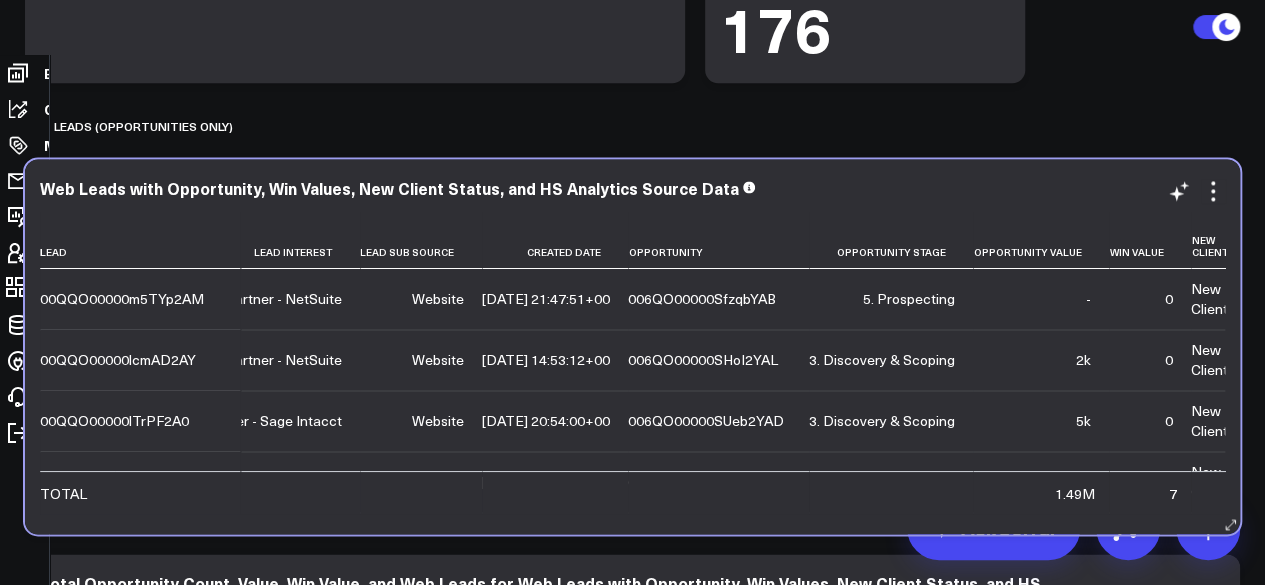click on "share.hsforms.com/1qfgs4_5dsk2mynhhy6lucqxr79" at bounding box center (1326, 299) 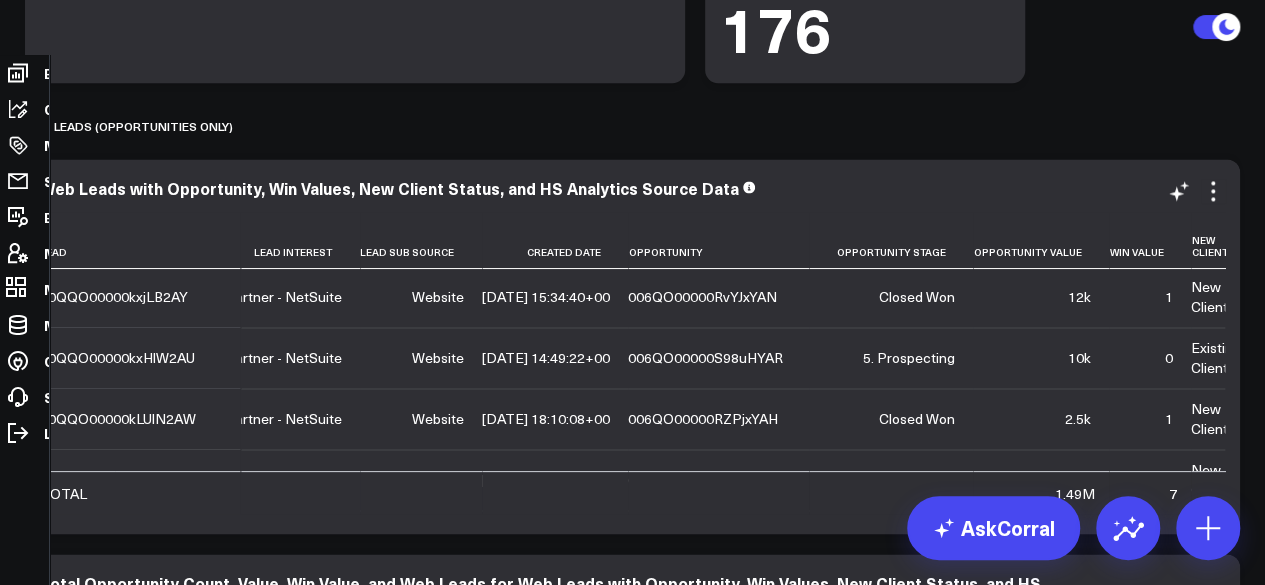 scroll, scrollTop: 225, scrollLeft: 1438, axis: both 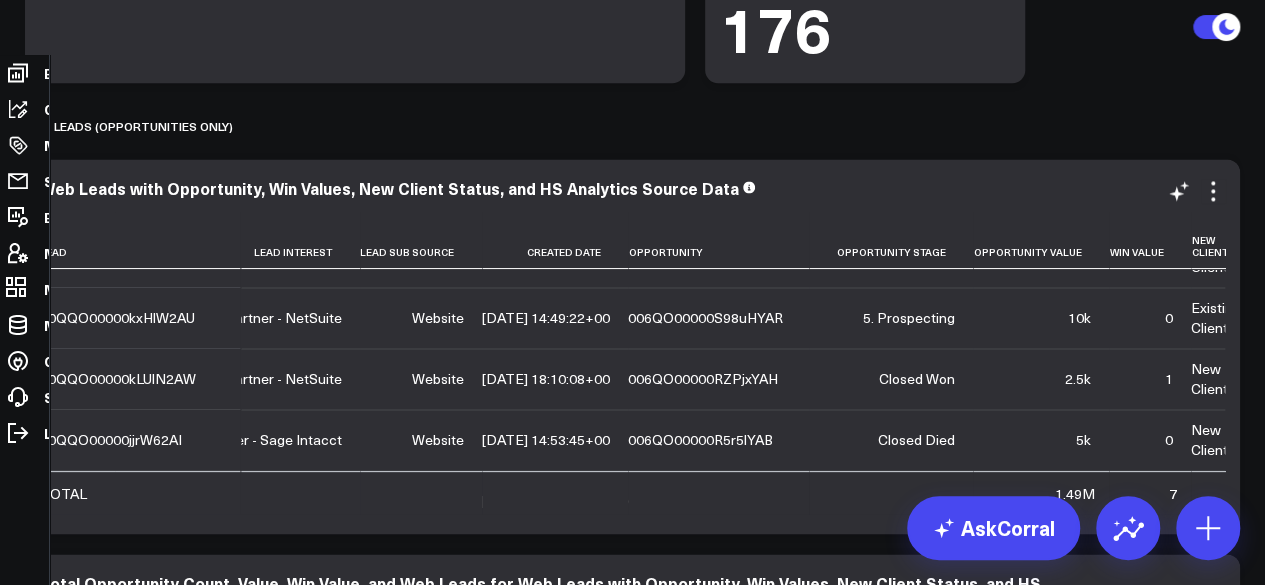 click on "scscloud.com/services/smartsheet-consulting-services/training-and-support" at bounding box center [1317, 379] 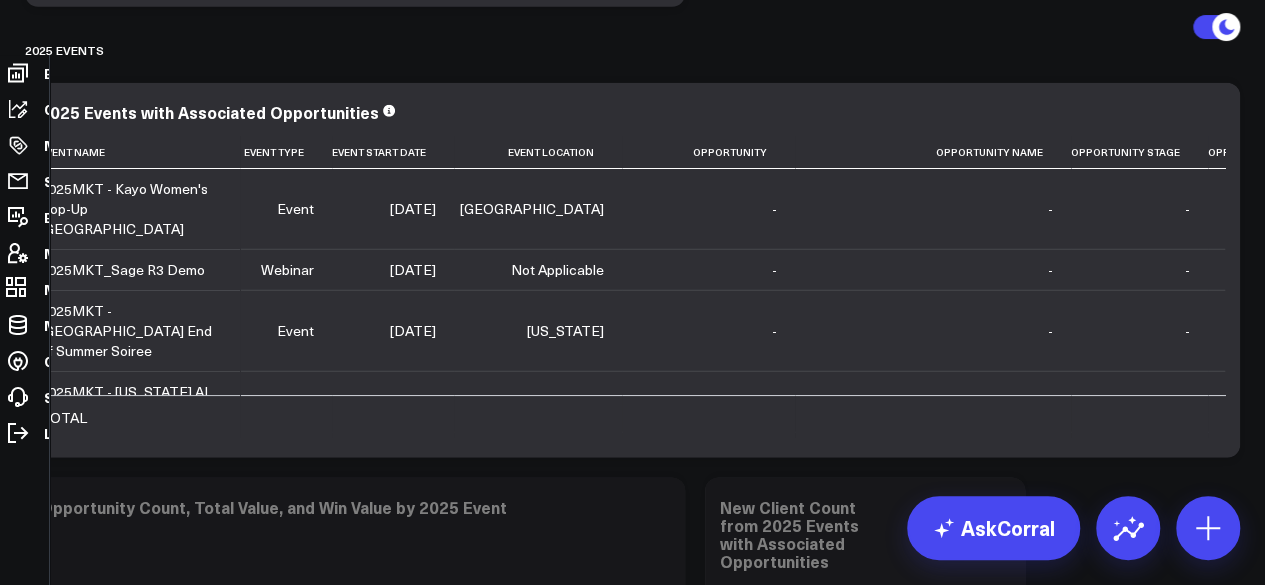 scroll, scrollTop: 2701, scrollLeft: 0, axis: vertical 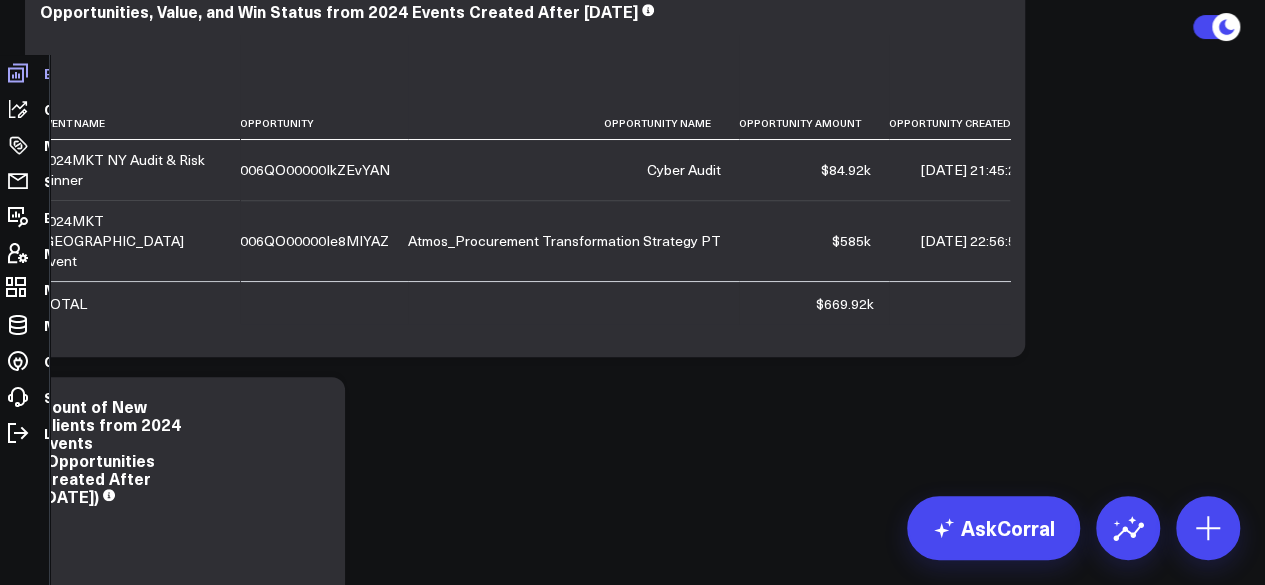 click on "Boards" at bounding box center [24, 73] 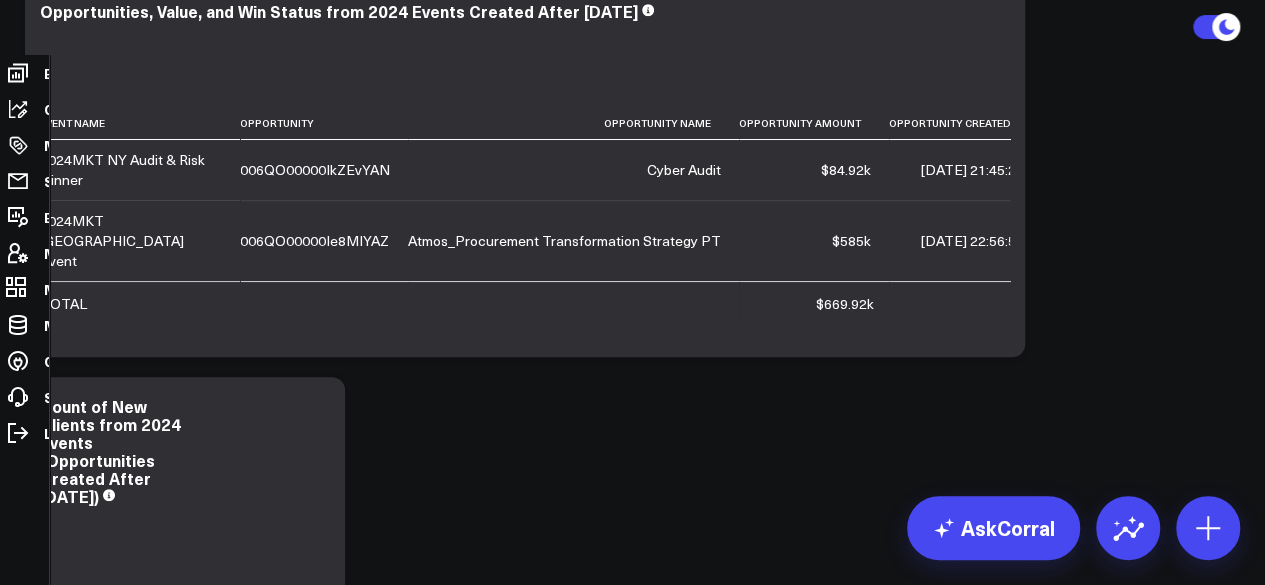scroll, scrollTop: 48, scrollLeft: 0, axis: vertical 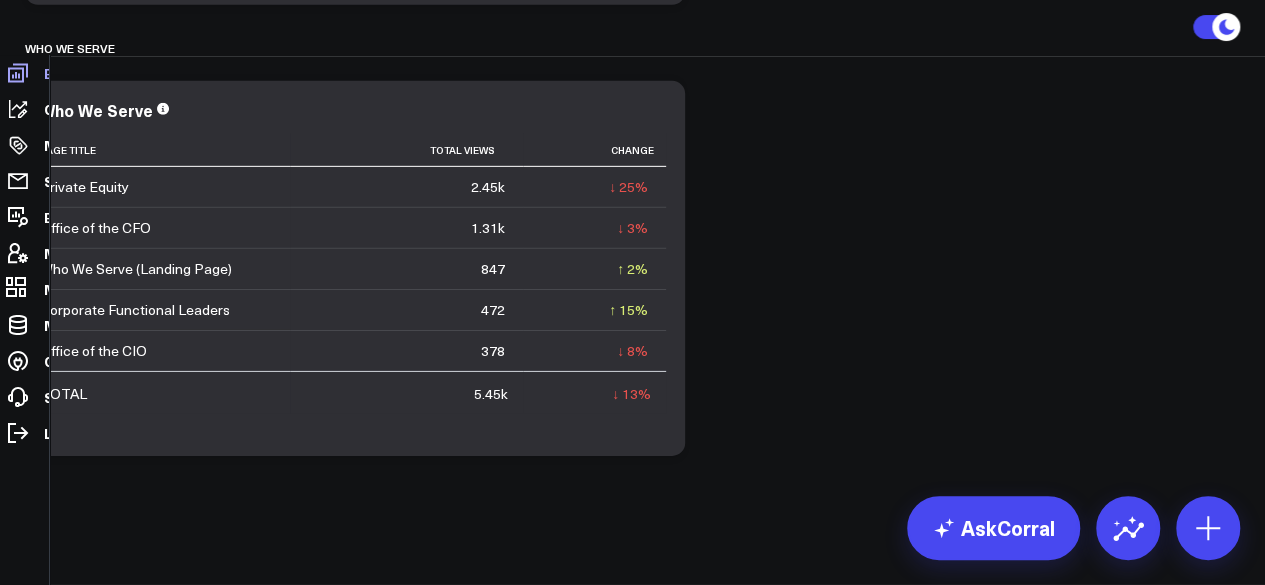 click on "Boards" at bounding box center (68, 73) 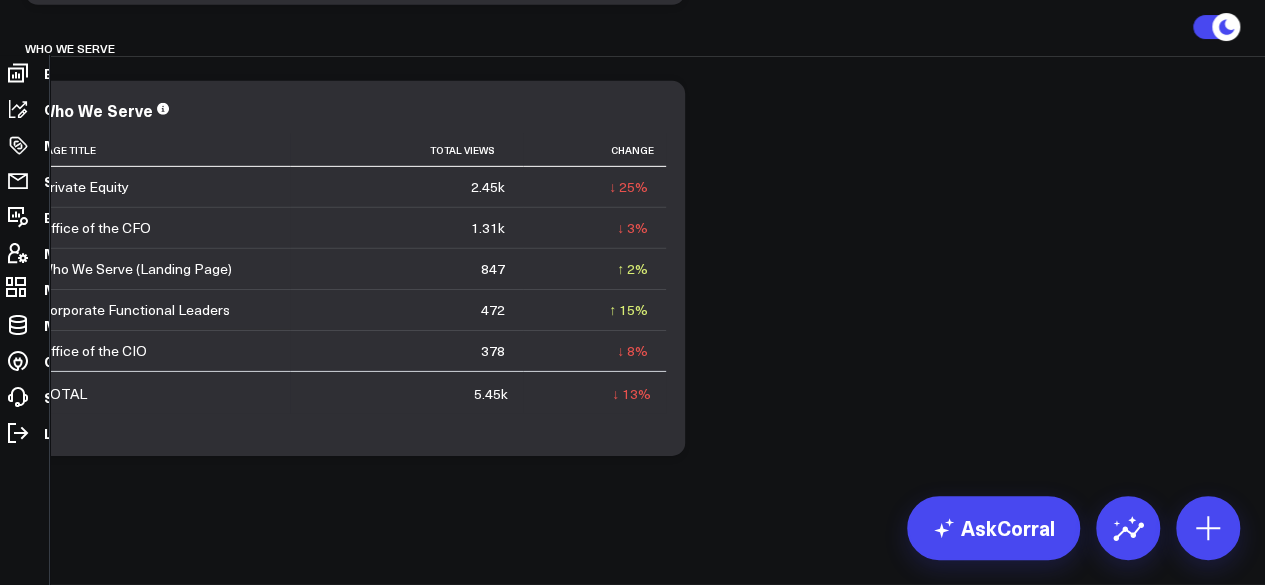 scroll, scrollTop: 535, scrollLeft: 0, axis: vertical 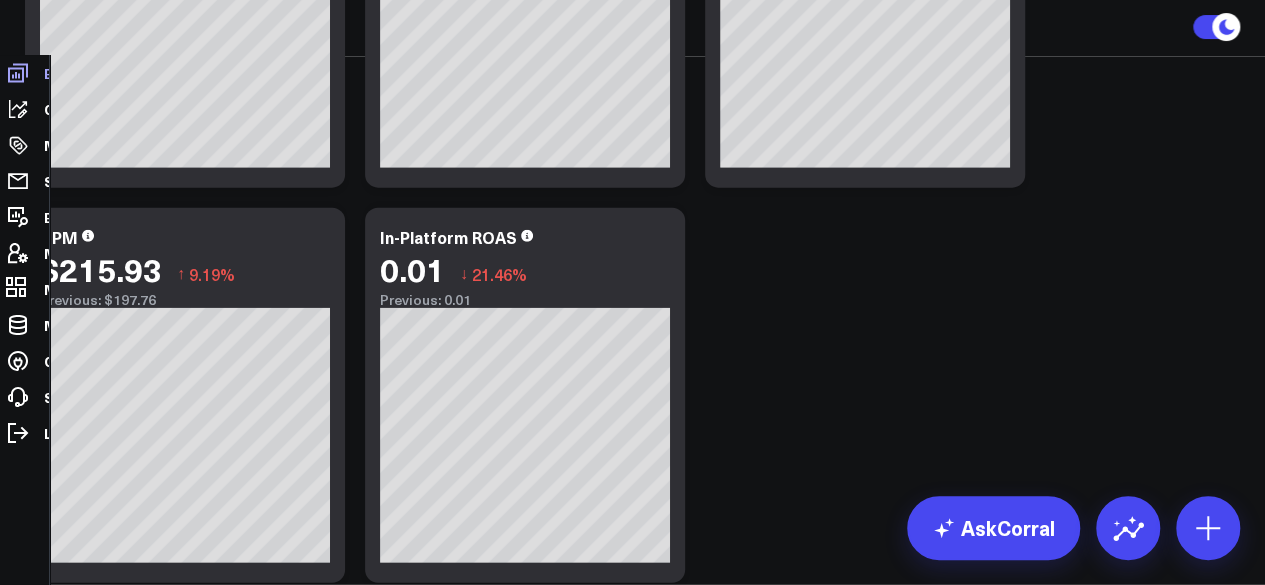 click on "Boards" at bounding box center [24, 73] 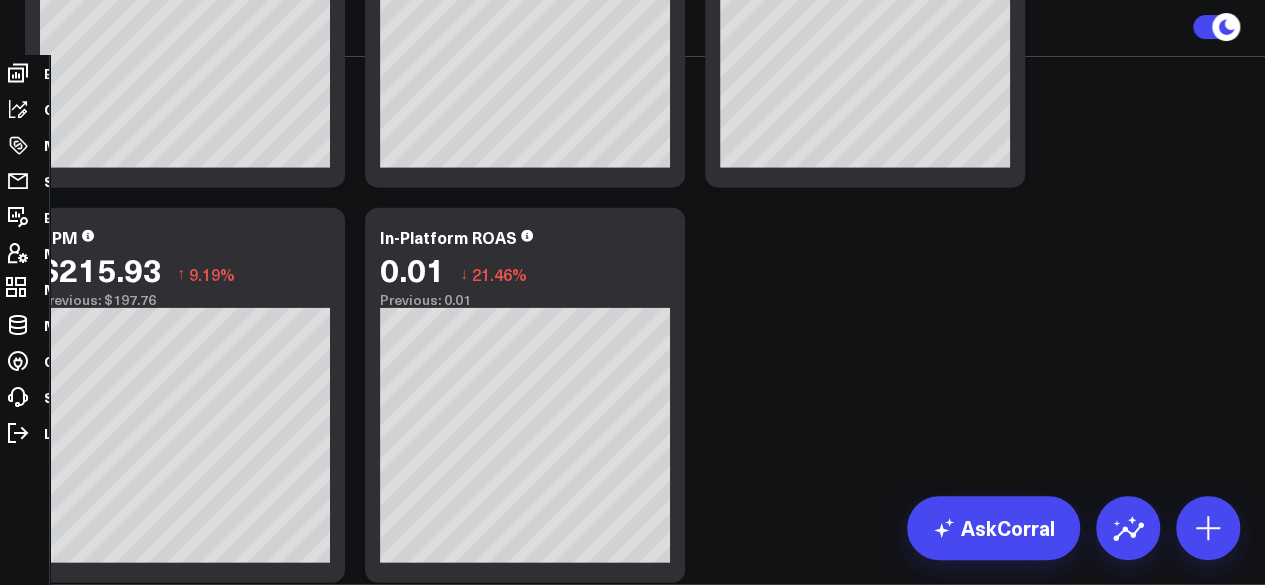 scroll, scrollTop: 180, scrollLeft: 0, axis: vertical 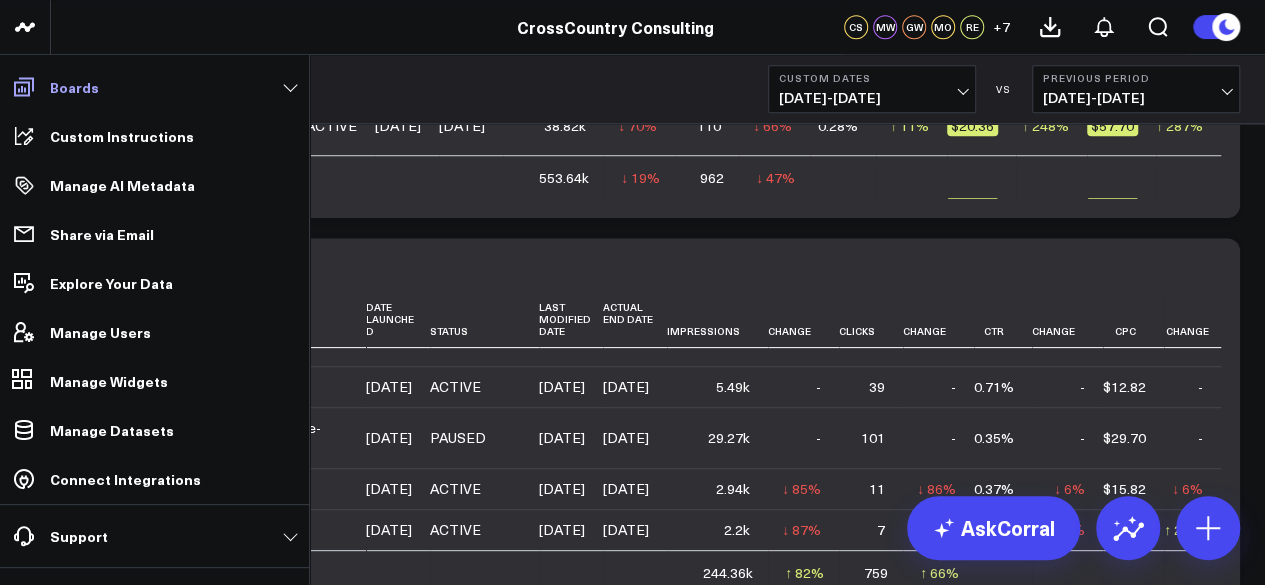 click 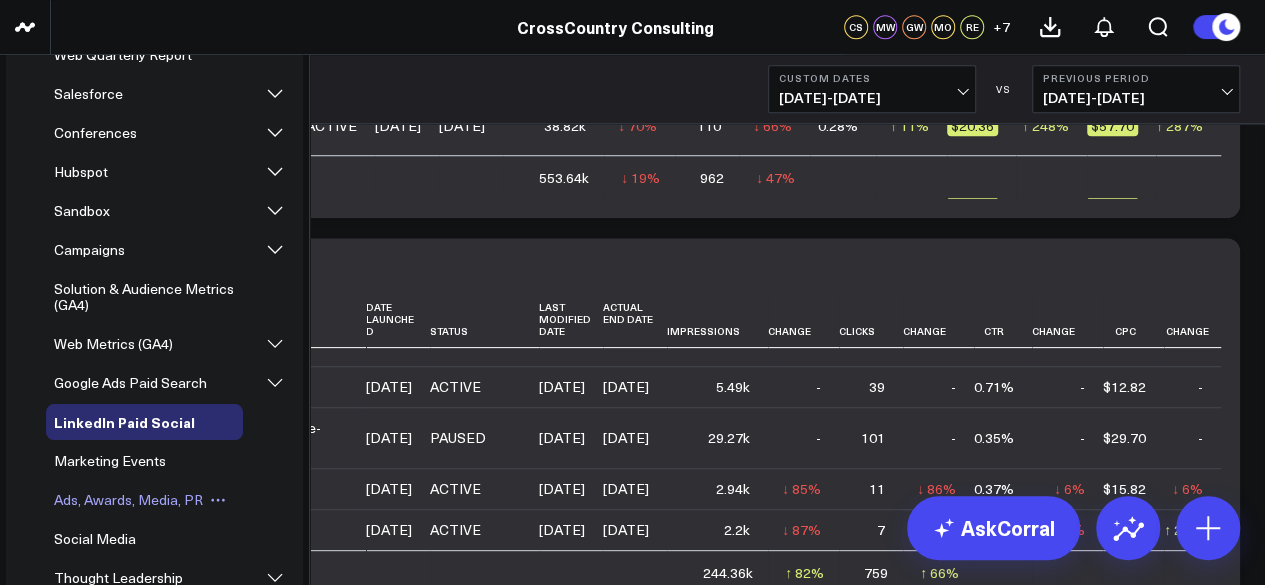 scroll, scrollTop: 93, scrollLeft: 0, axis: vertical 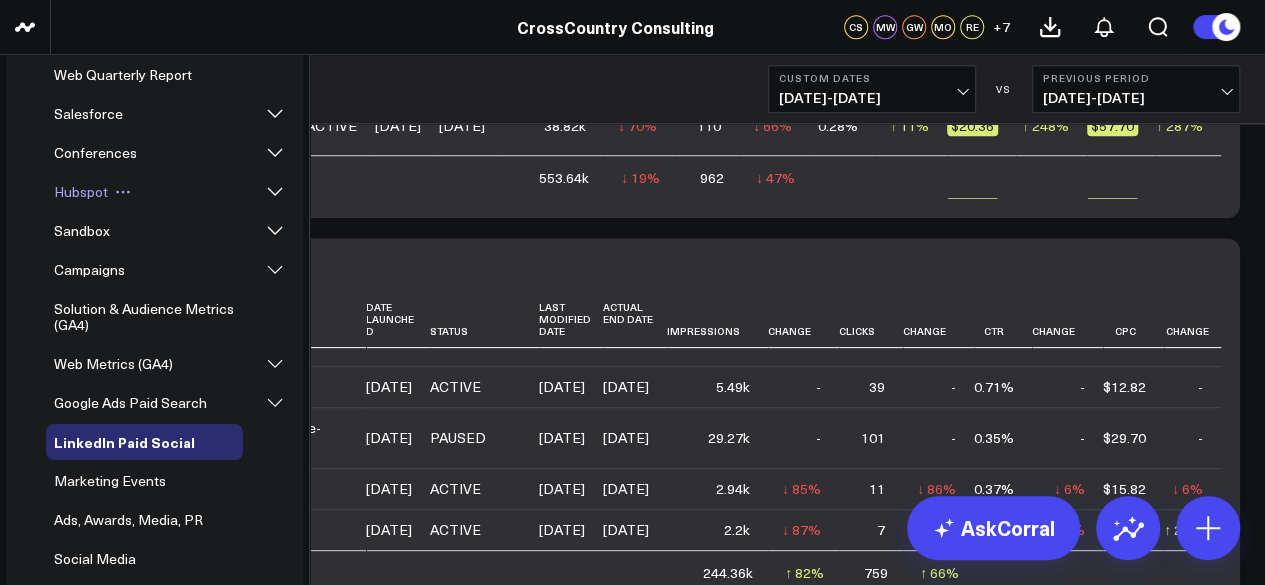 click on "Hubspot" at bounding box center [81, 191] 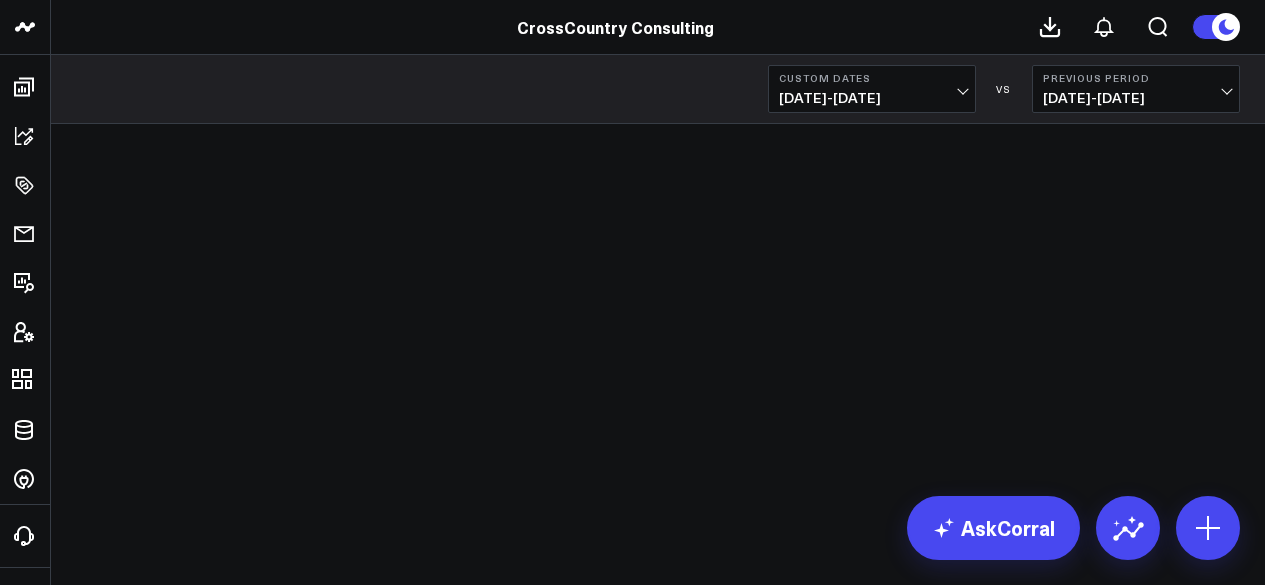 scroll, scrollTop: 0, scrollLeft: 0, axis: both 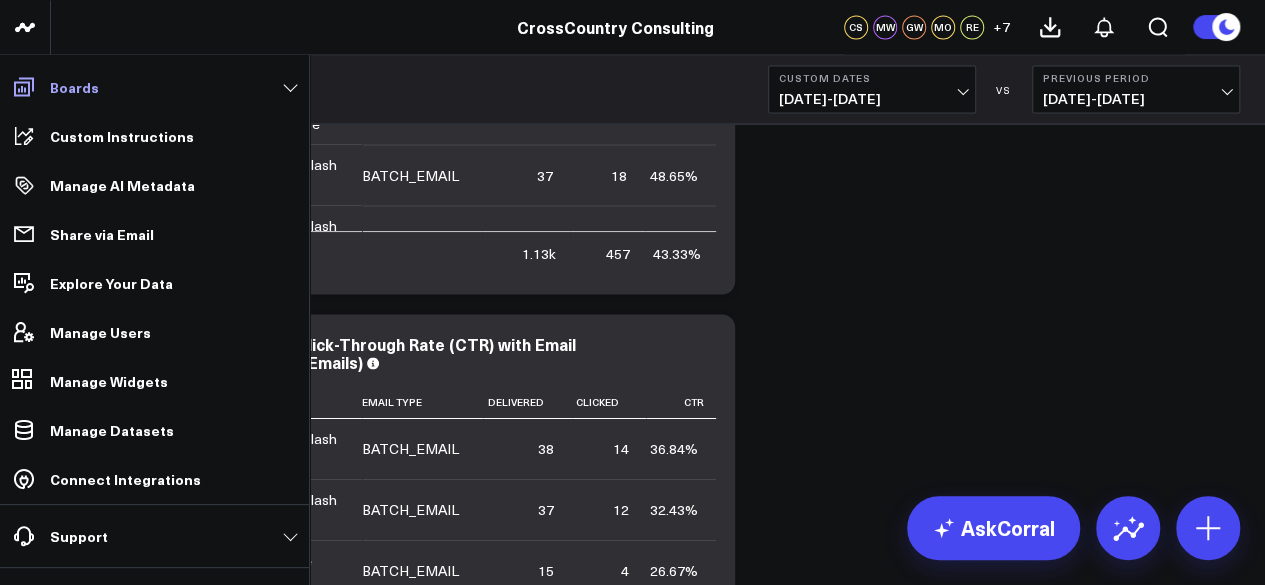 click on "Boards" at bounding box center [154, 87] 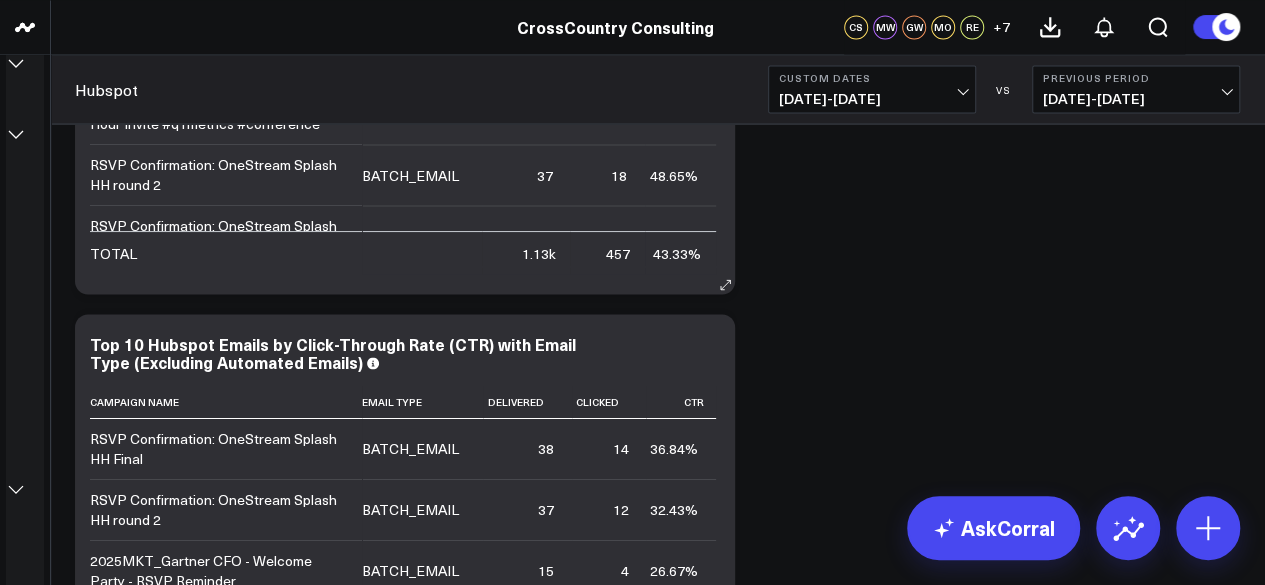 scroll, scrollTop: 54, scrollLeft: 0, axis: vertical 